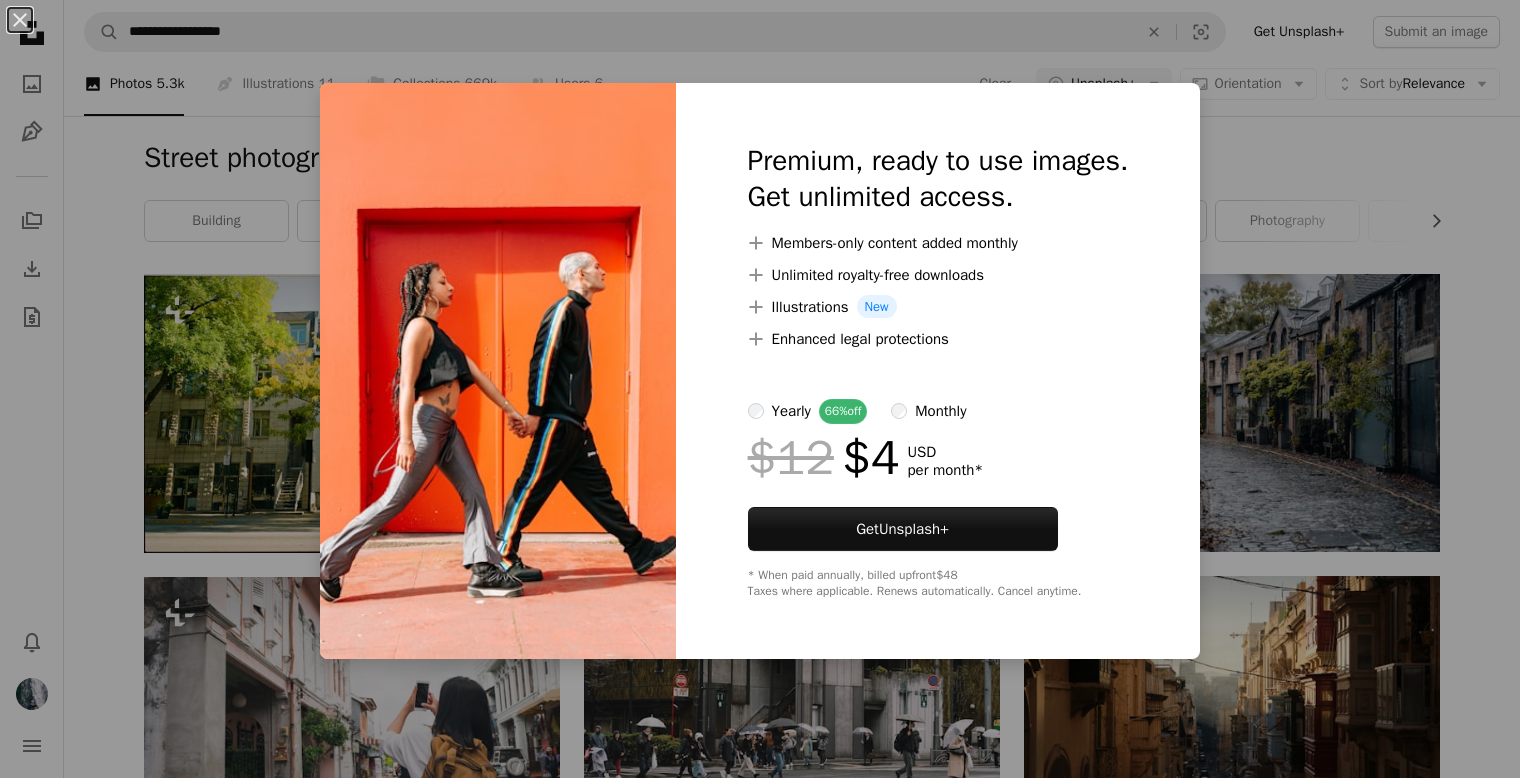 scroll, scrollTop: 6888, scrollLeft: 0, axis: vertical 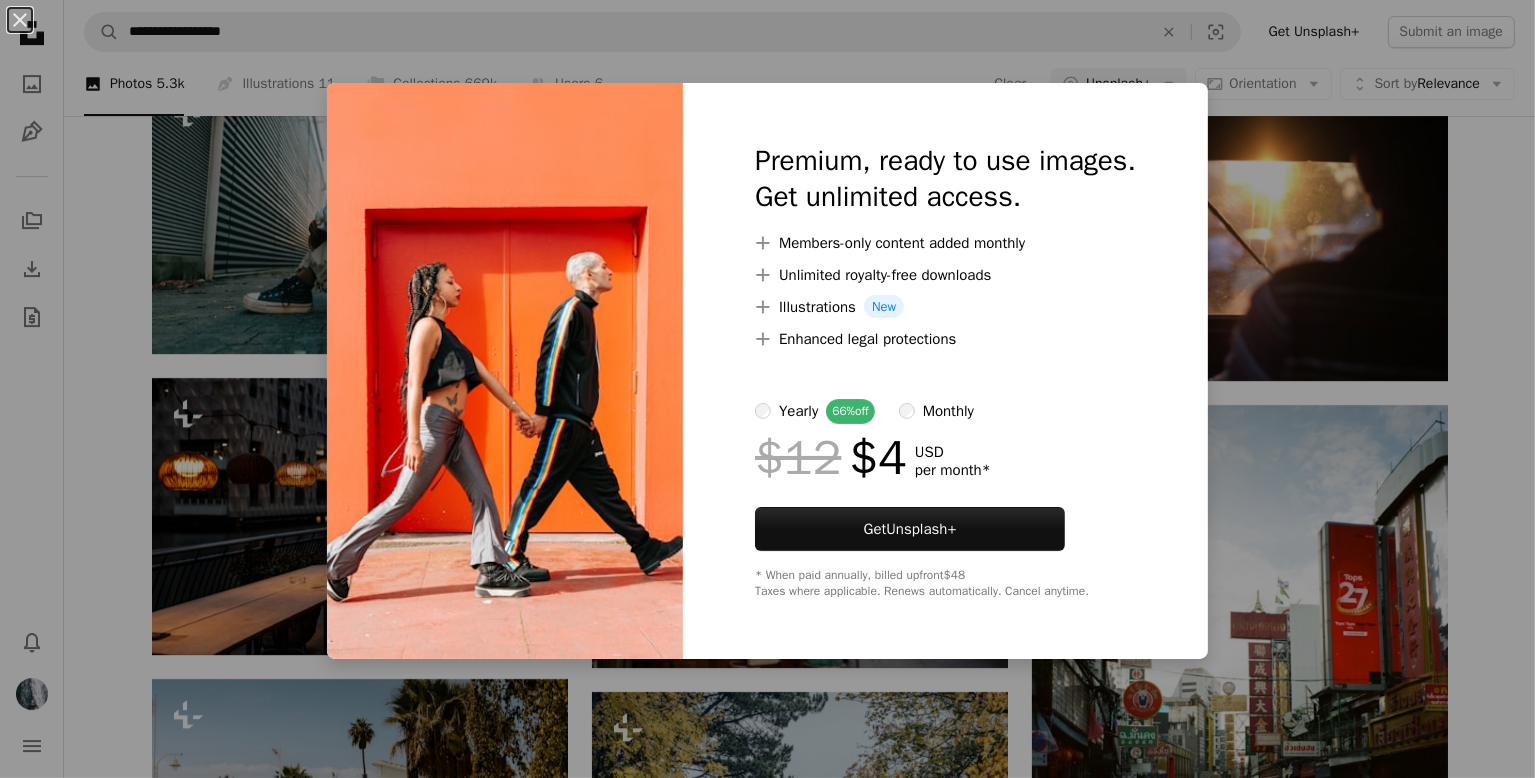click on "An X shape Premium, ready to use images. Get unlimited access. A plus sign Members-only content added monthly A plus sign Unlimited royalty-free downloads A plus sign Illustrations  New A plus sign Enhanced legal protections yearly 66%  off monthly $12   $4 USD per month * Get  Unsplash+ * When paid annually, billed upfront  $48 Taxes where applicable. Renews automatically. Cancel anytime." at bounding box center [767, 389] 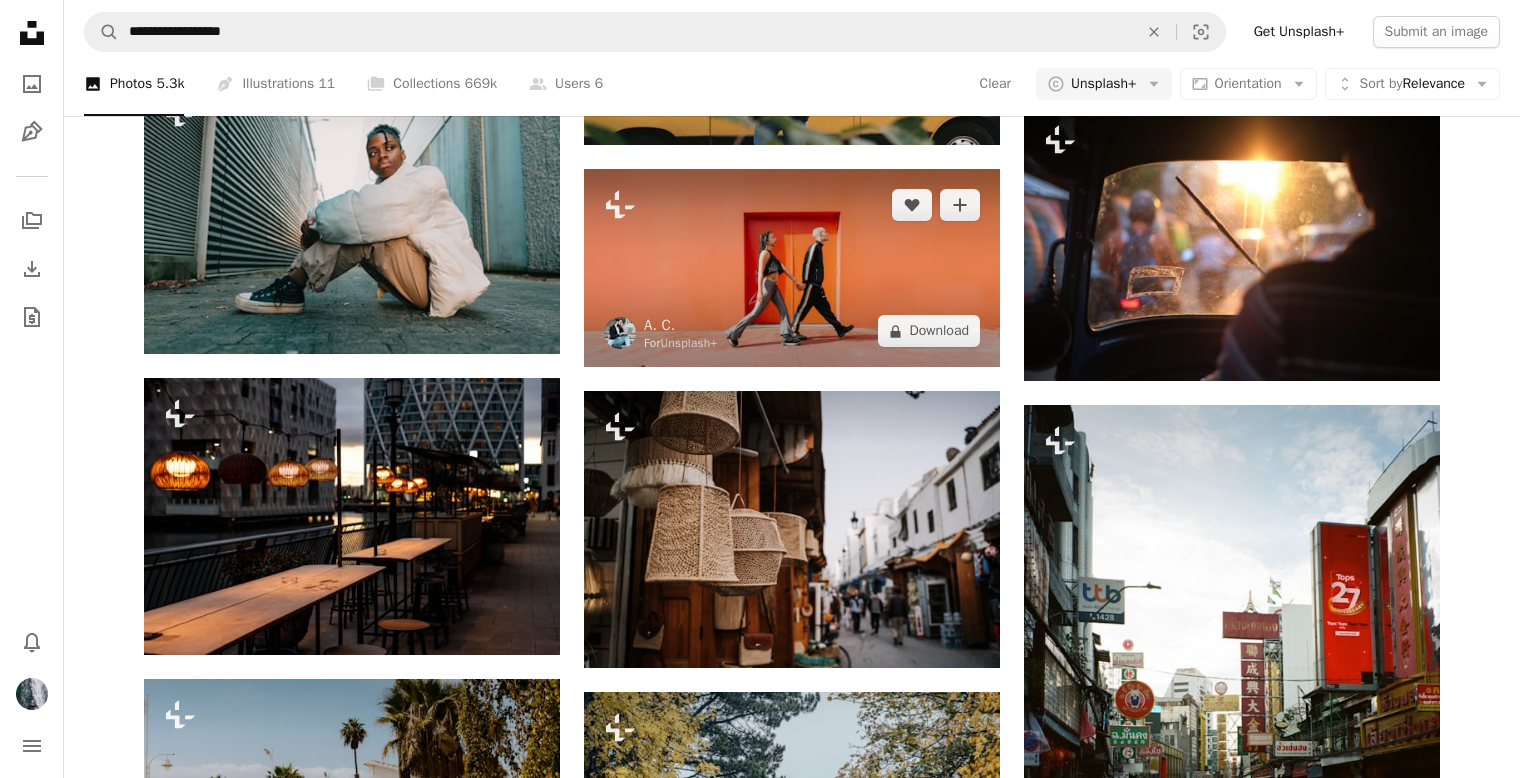 click at bounding box center (792, 268) 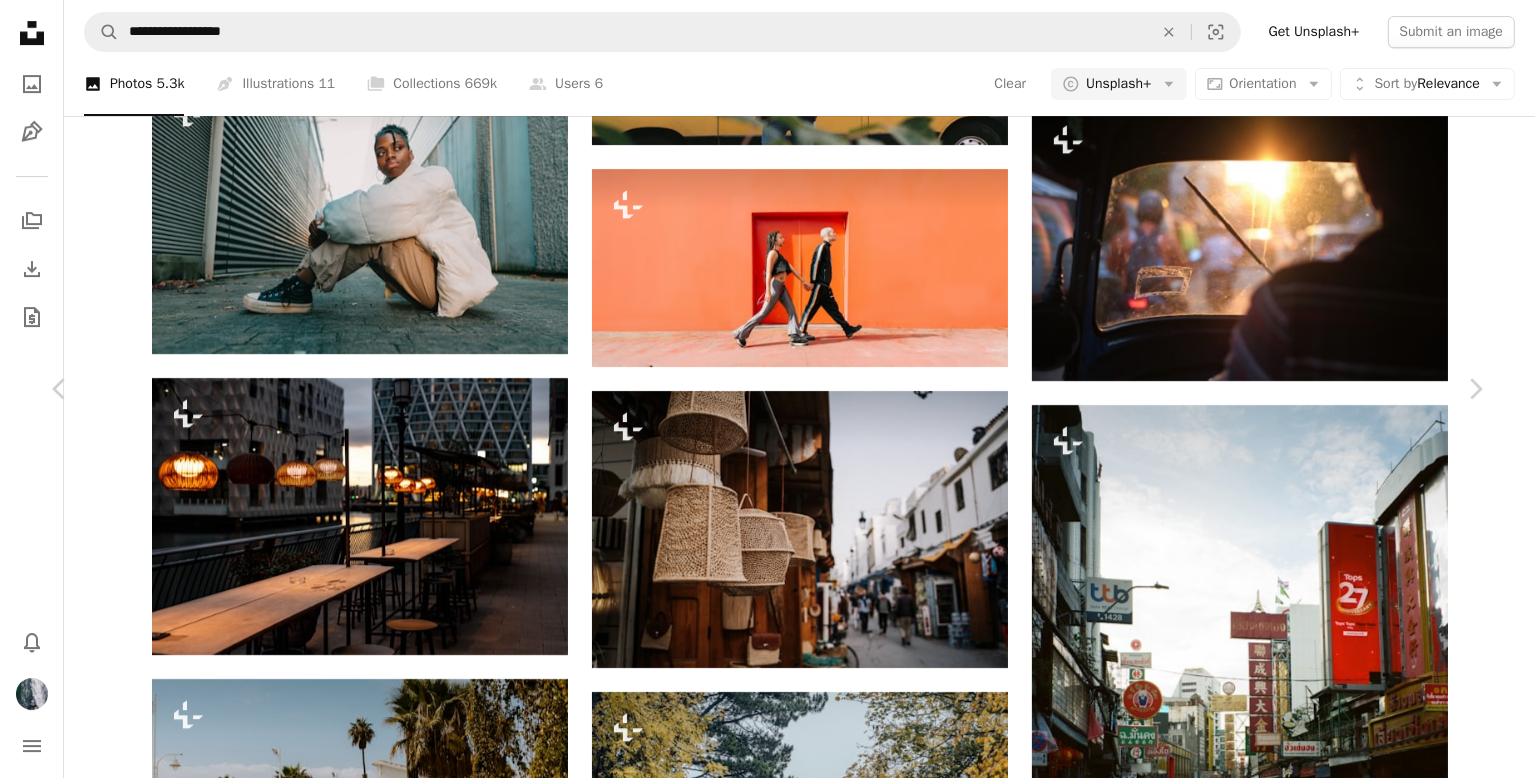 click on "An X shape" at bounding box center [20, 20] 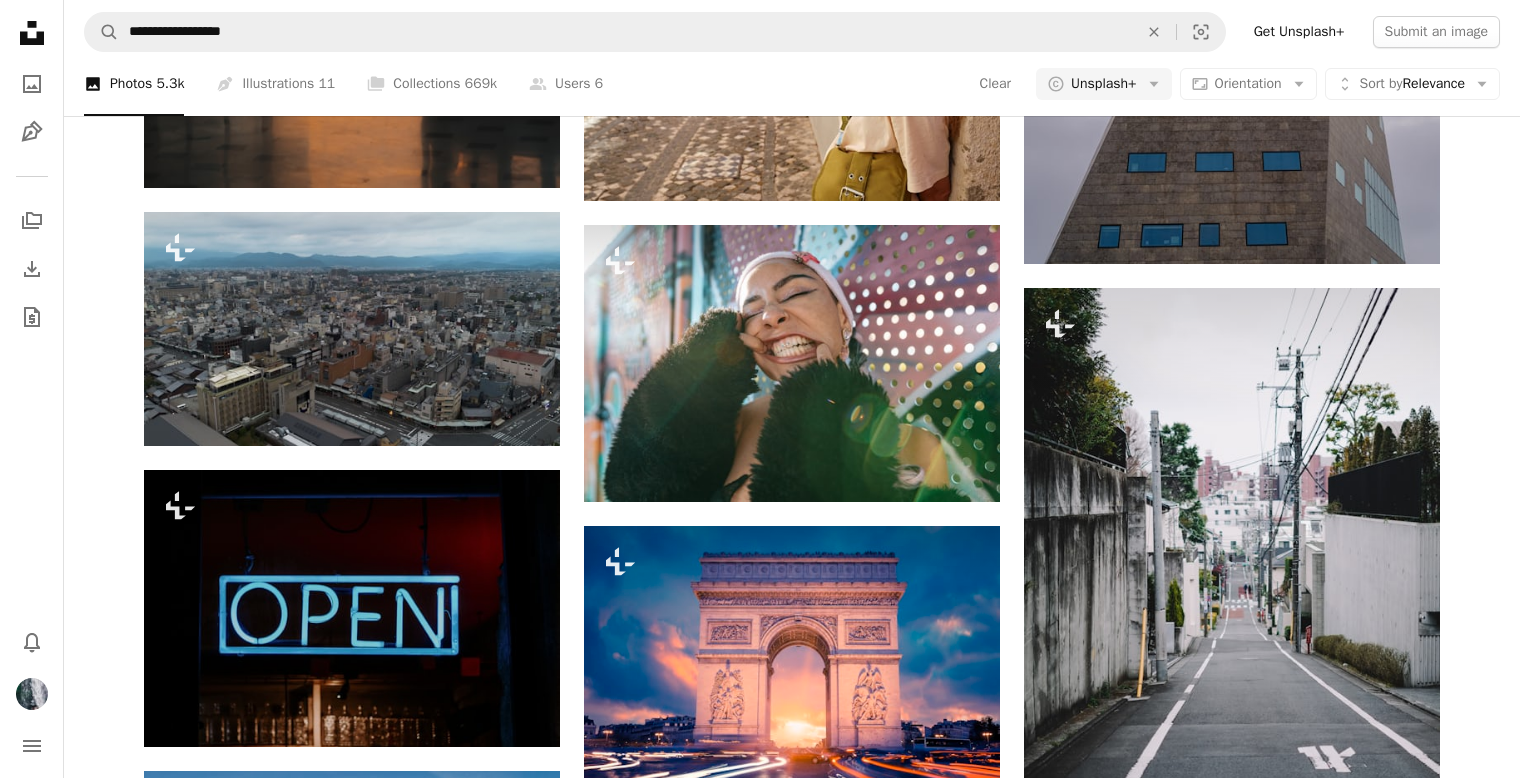 scroll, scrollTop: 8316, scrollLeft: 0, axis: vertical 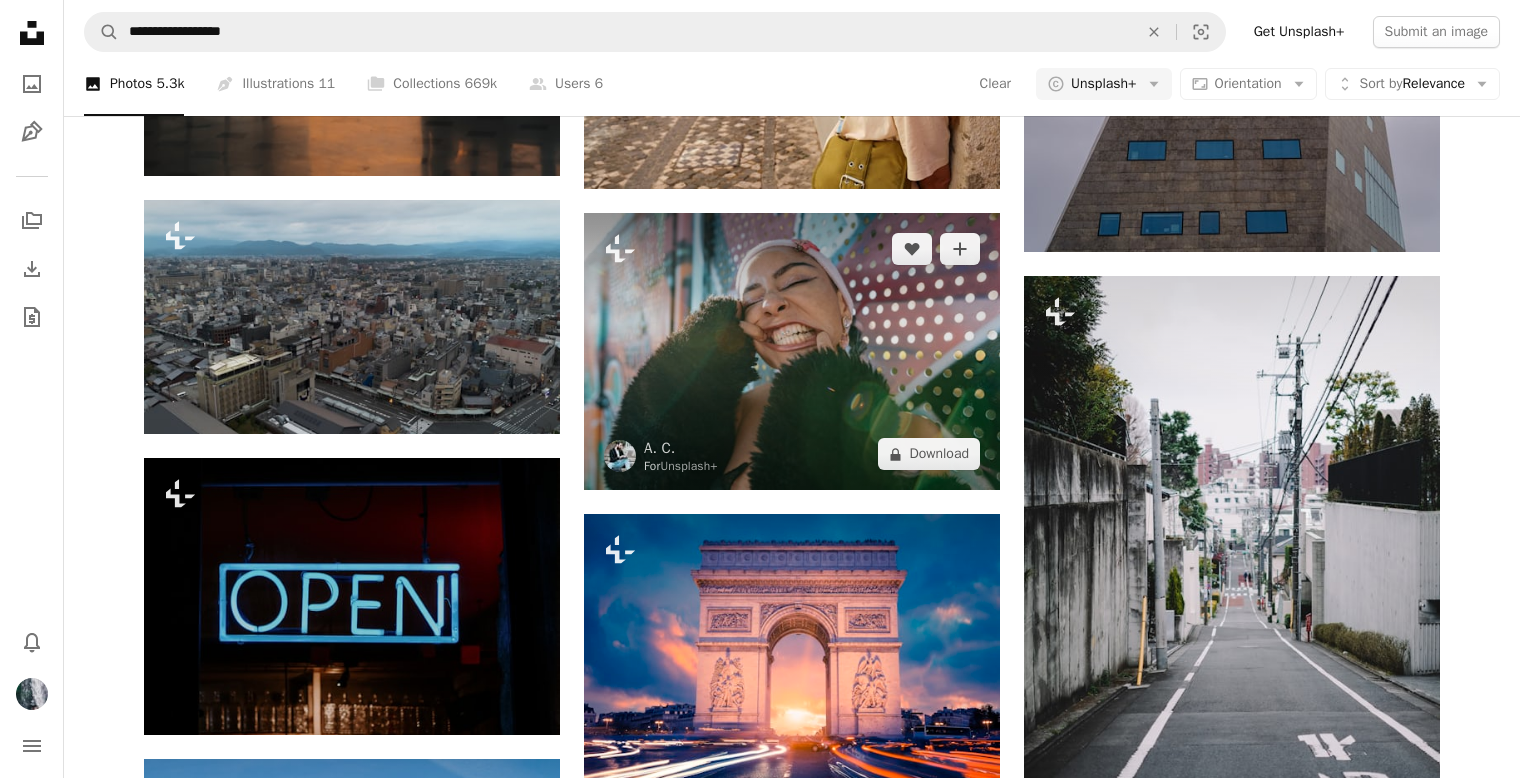 click at bounding box center (792, 351) 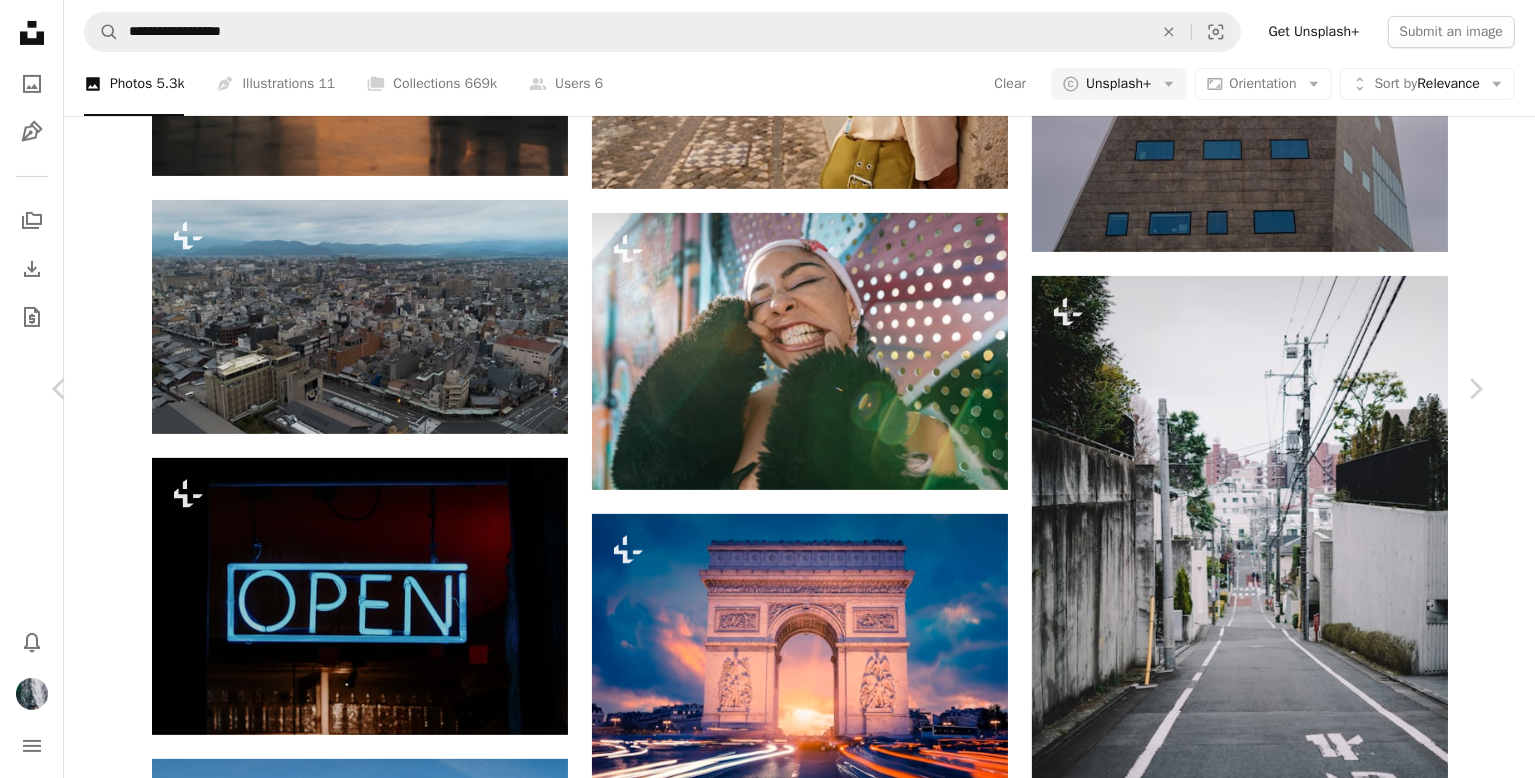click on "An X shape" at bounding box center (20, 20) 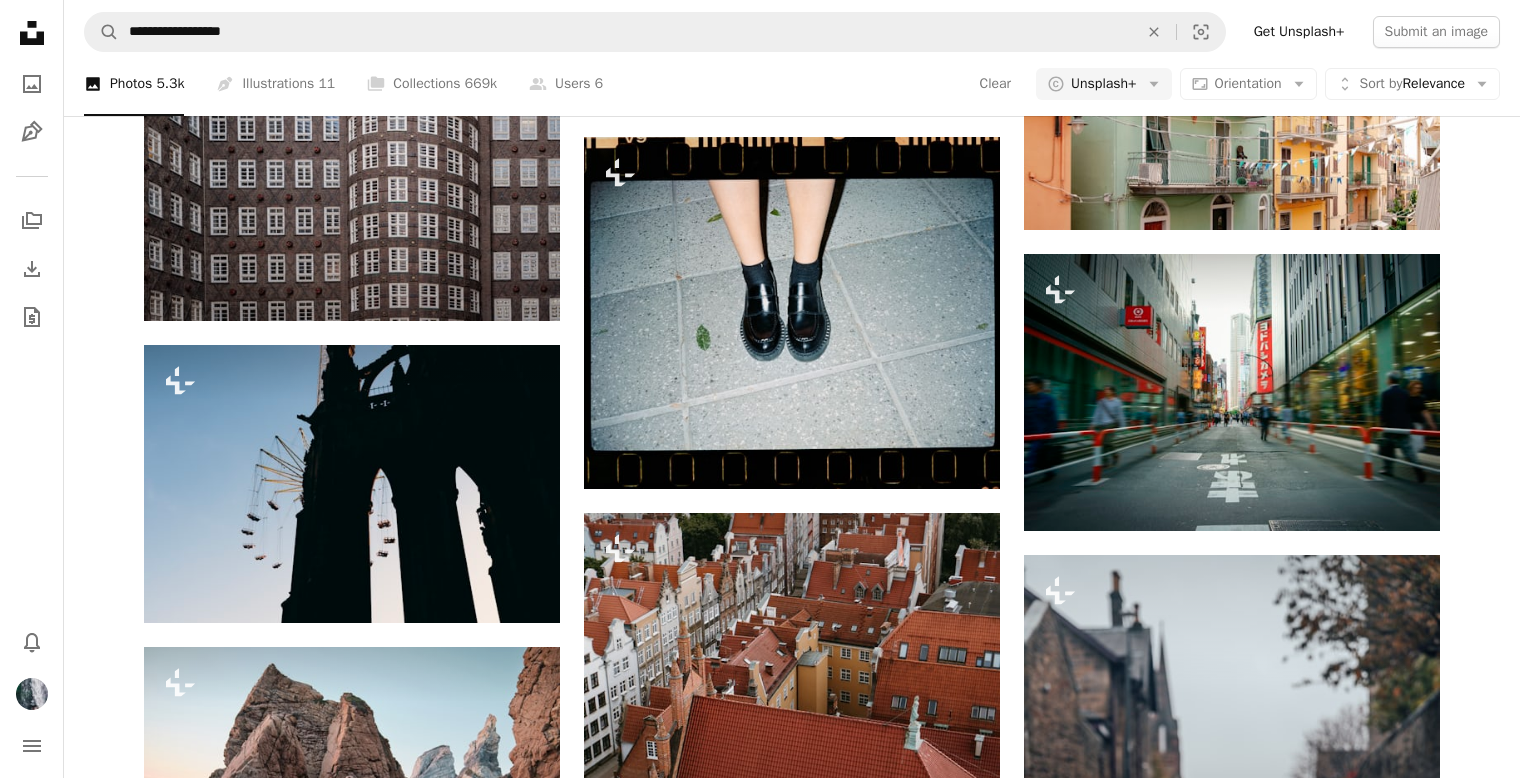 scroll, scrollTop: 10540, scrollLeft: 0, axis: vertical 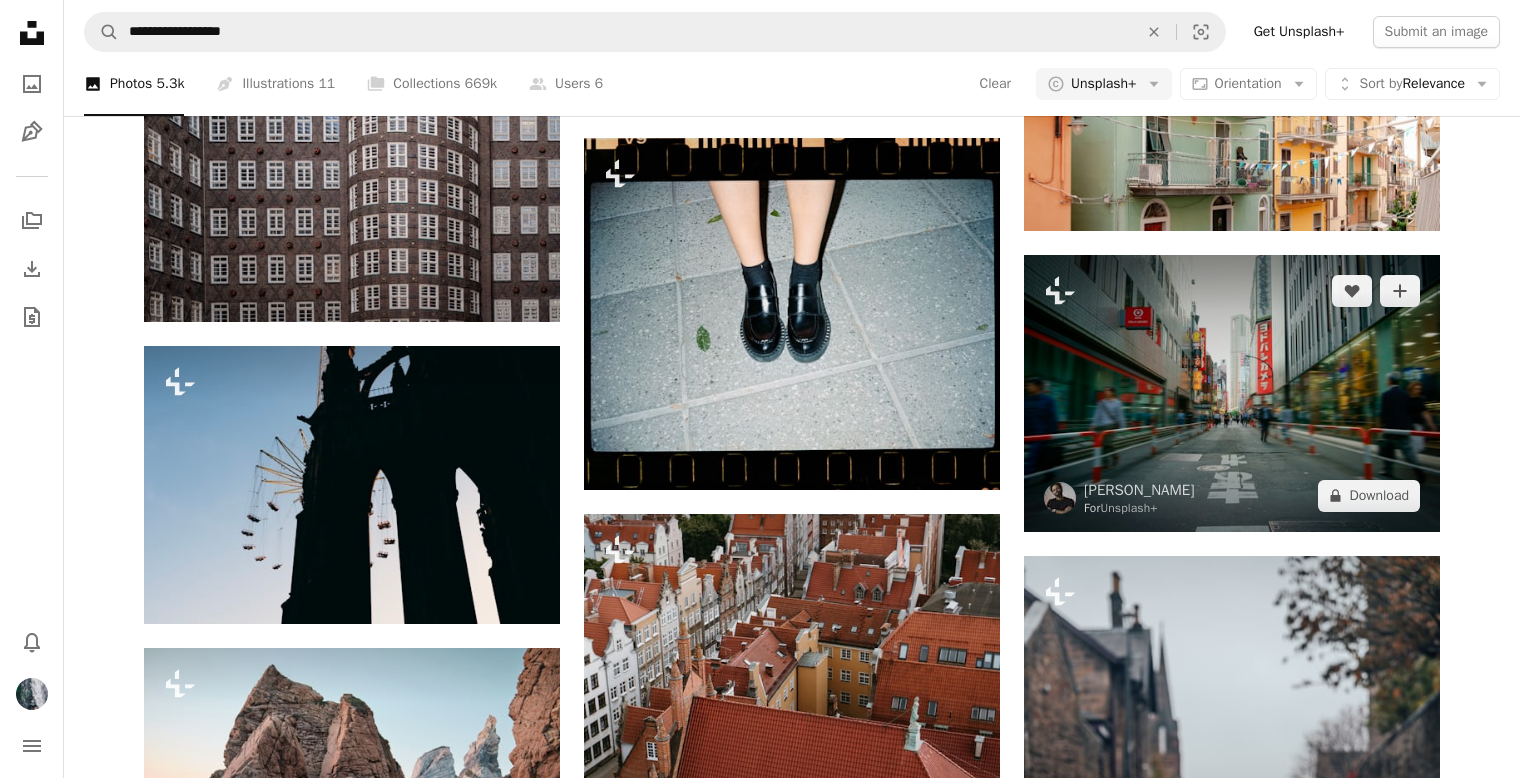 click at bounding box center (1232, 393) 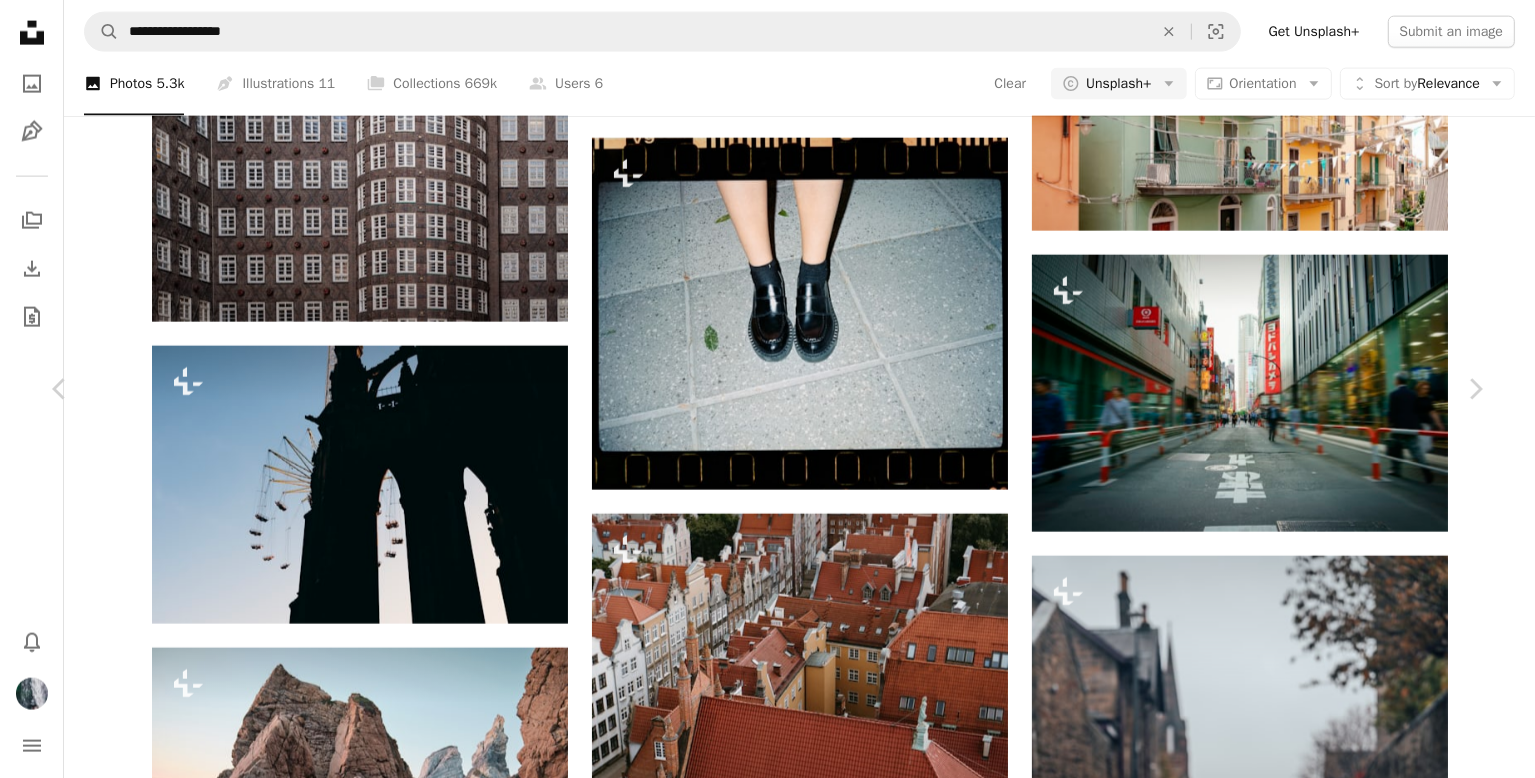 click on "A heart" 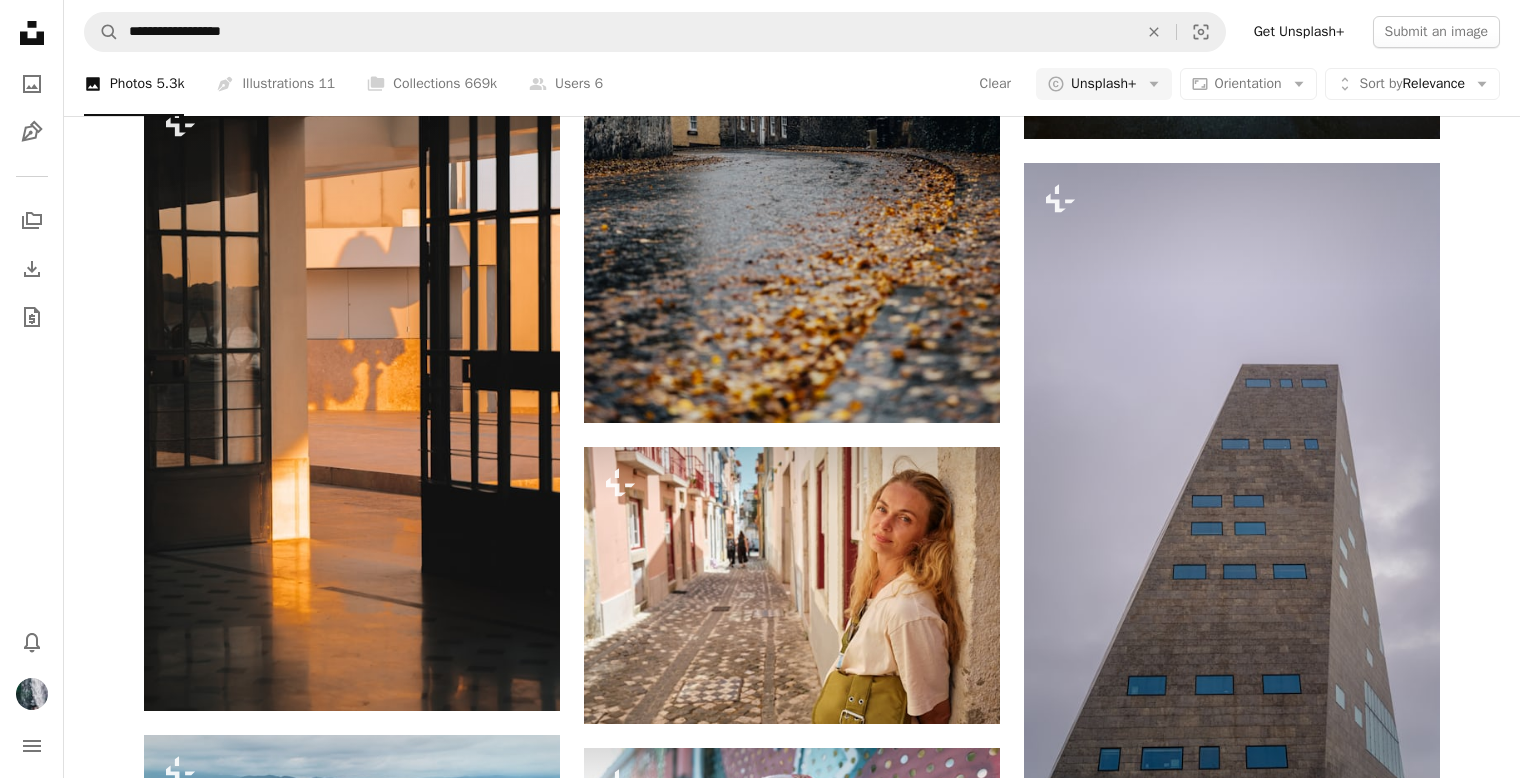 scroll, scrollTop: 7783, scrollLeft: 0, axis: vertical 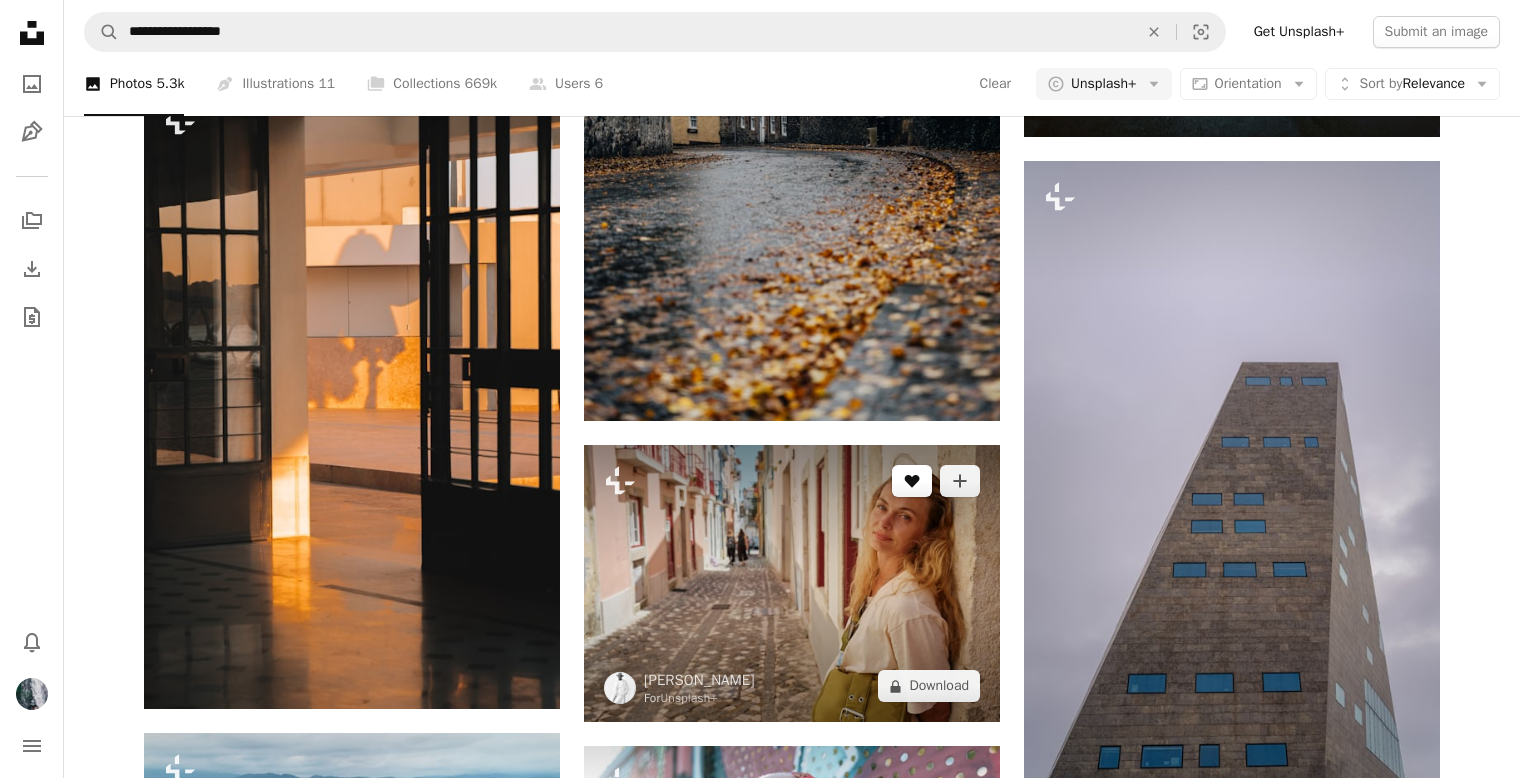 click on "A heart" 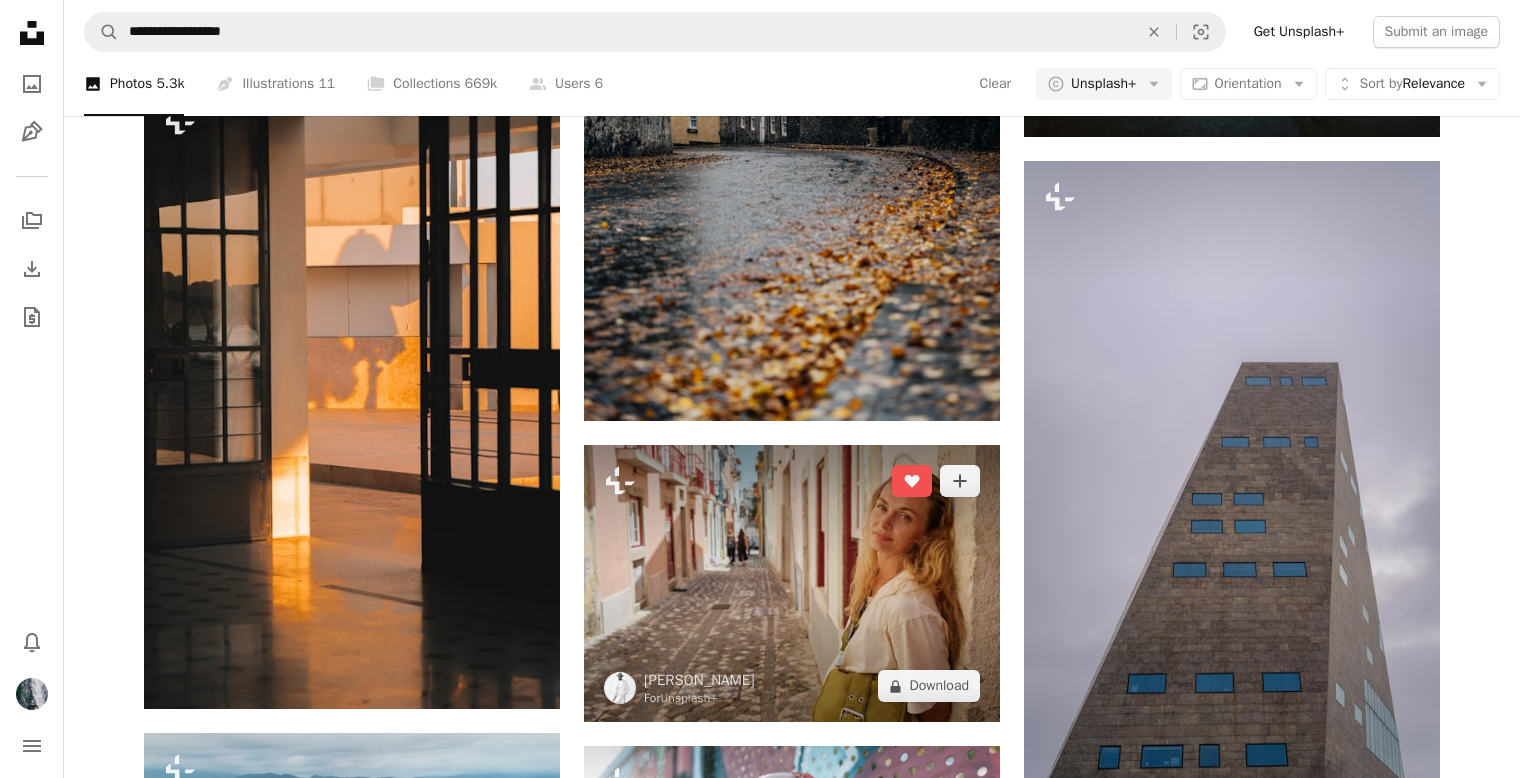 click at bounding box center [792, 583] 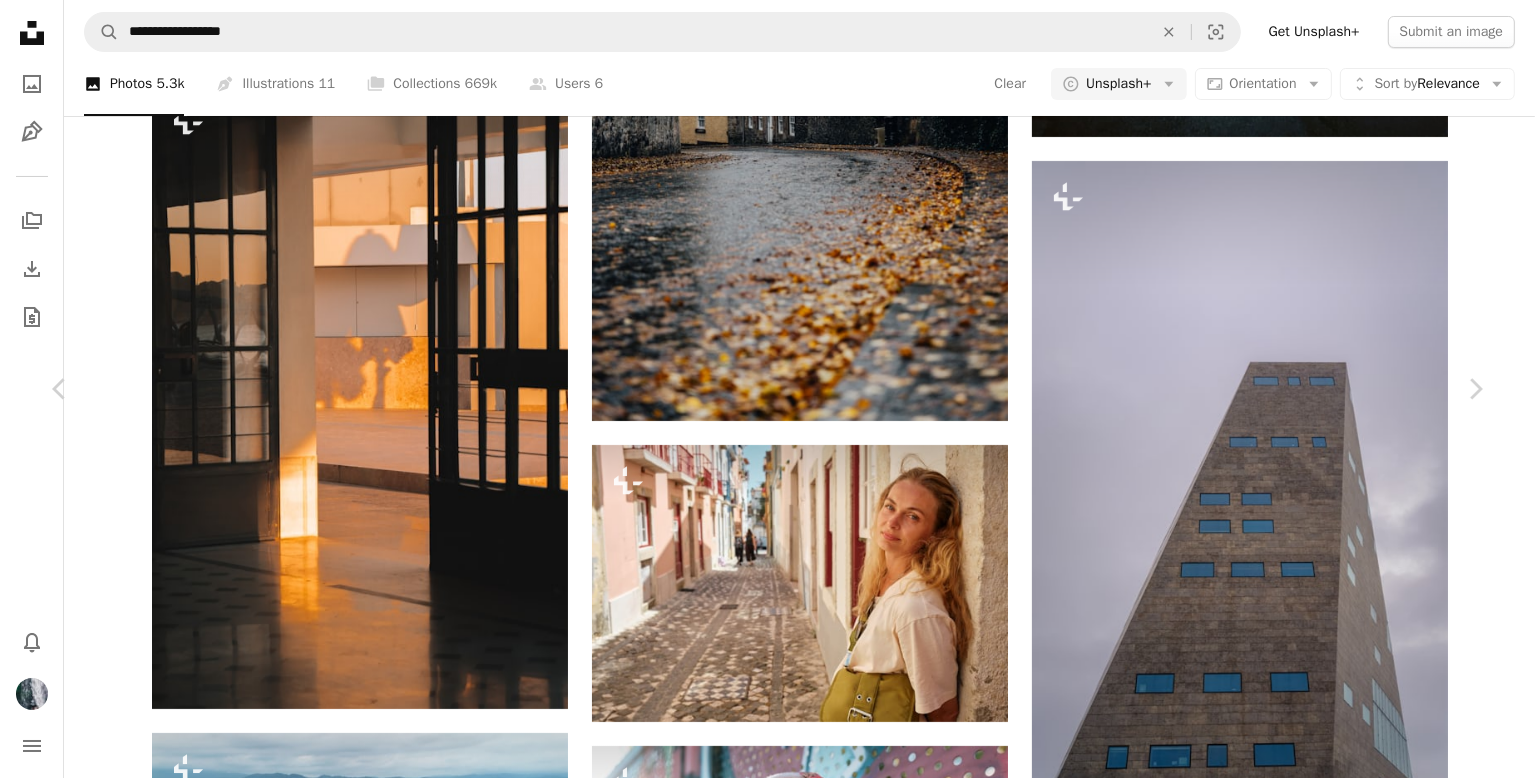 click on "An X shape" at bounding box center [20, 20] 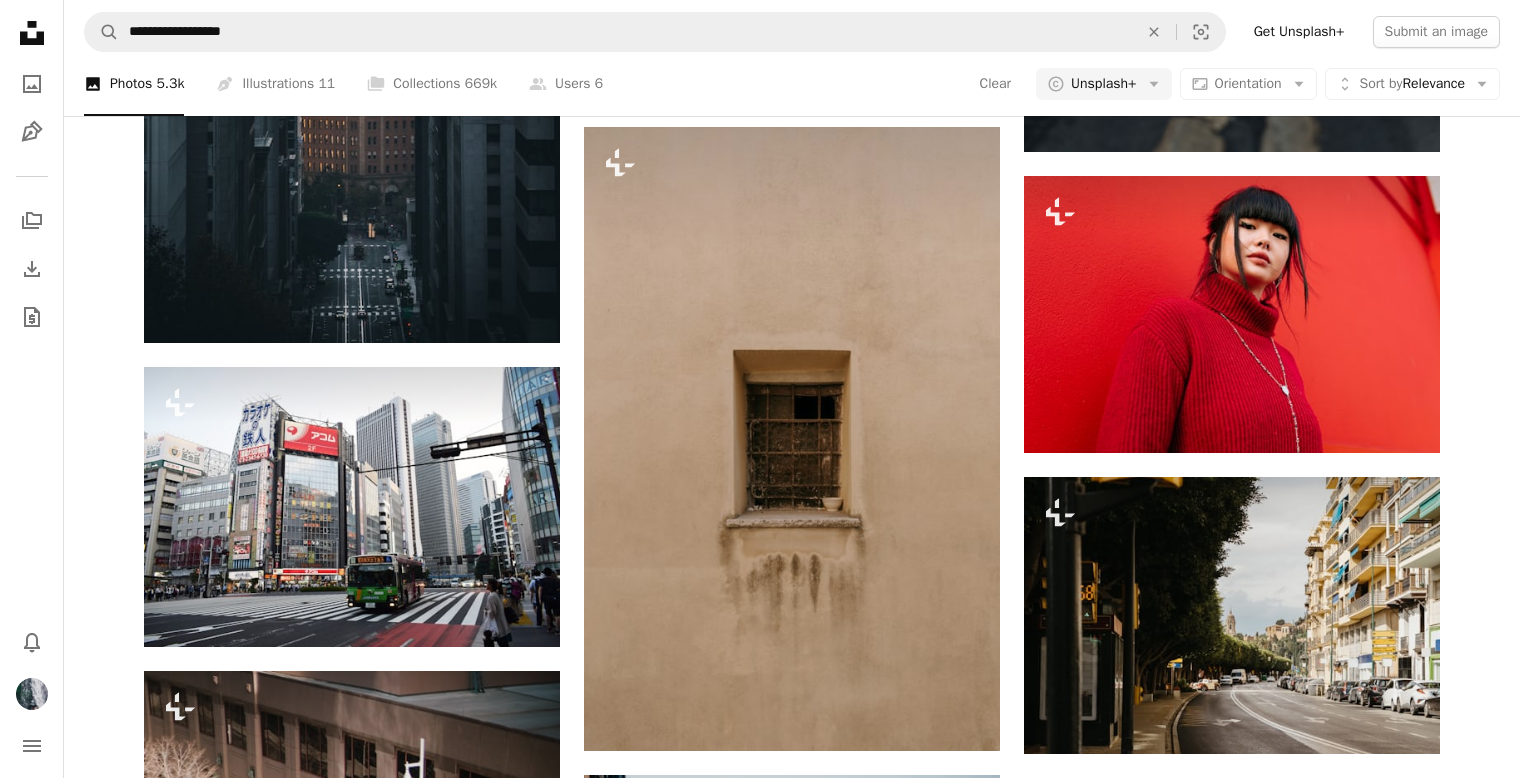 scroll, scrollTop: 3954, scrollLeft: 0, axis: vertical 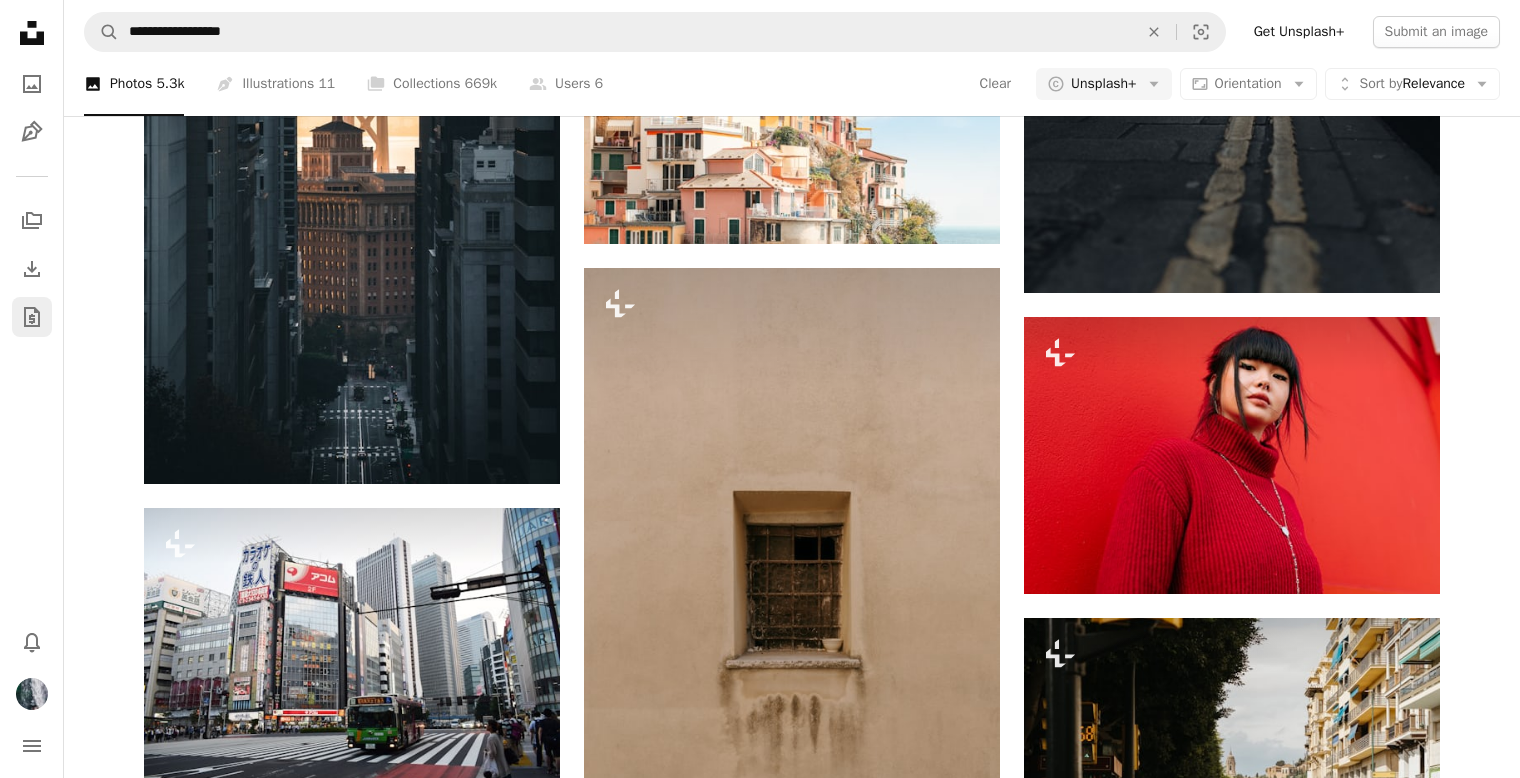 click 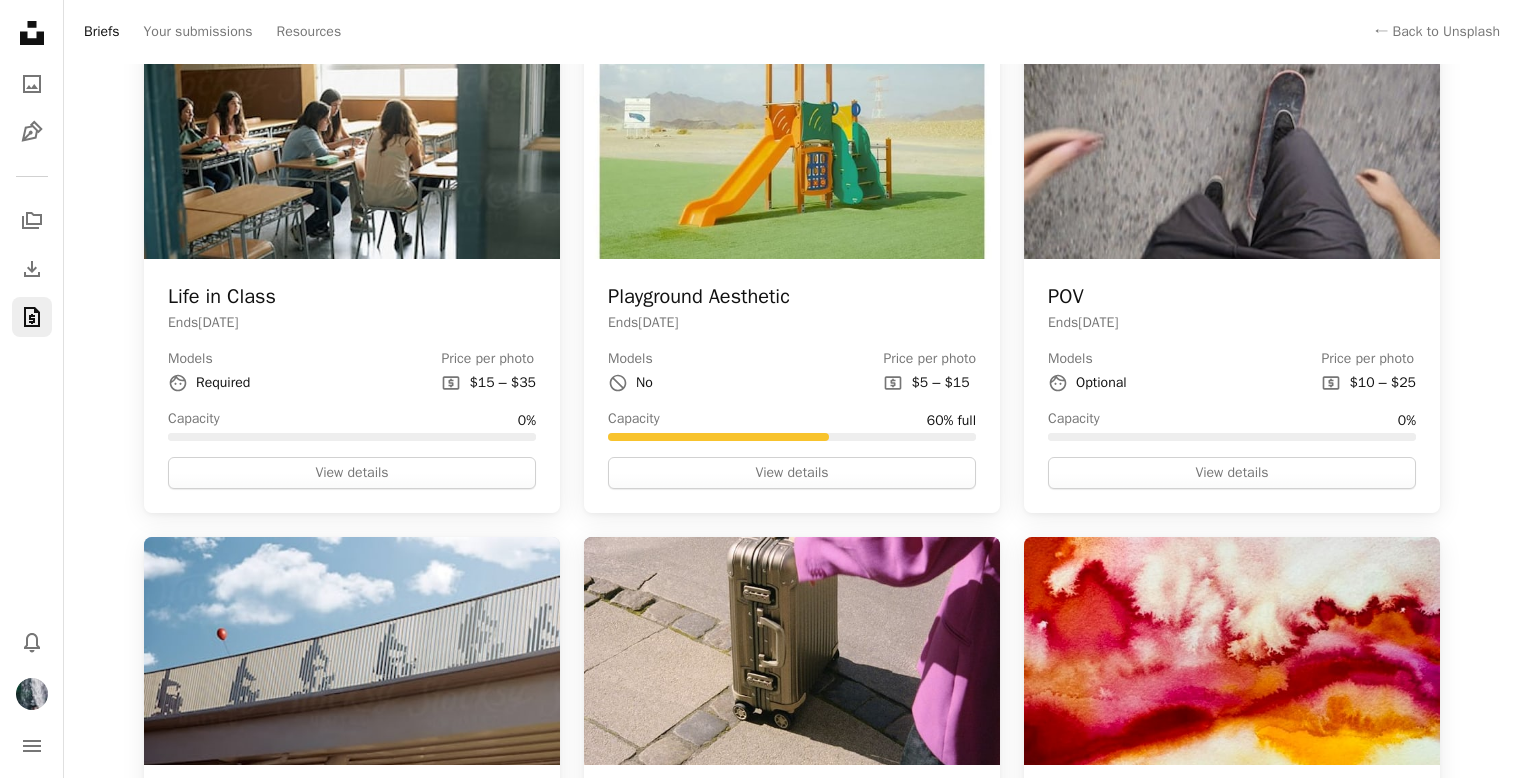 scroll, scrollTop: 1228, scrollLeft: 0, axis: vertical 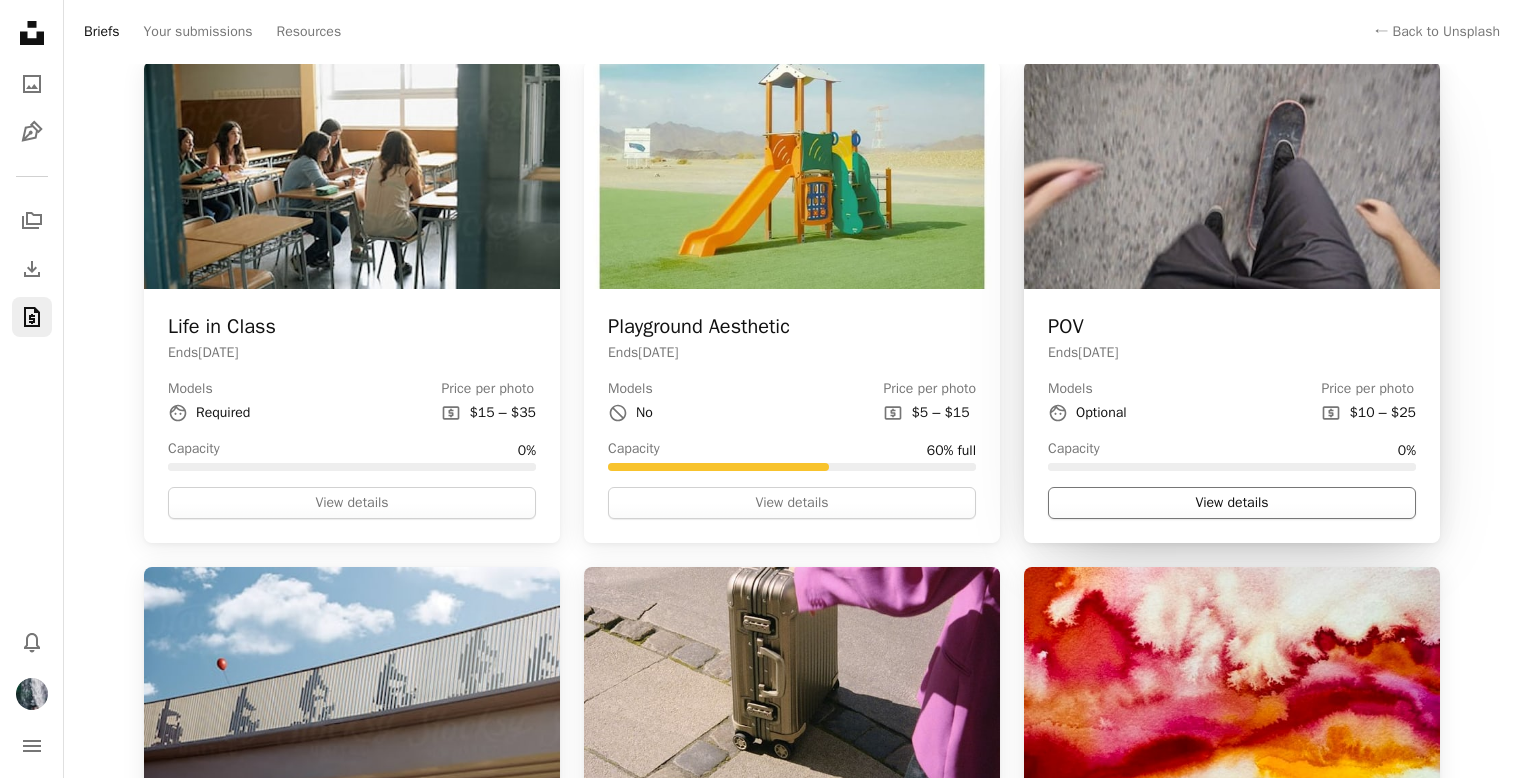 click on "View details" at bounding box center [1232, 503] 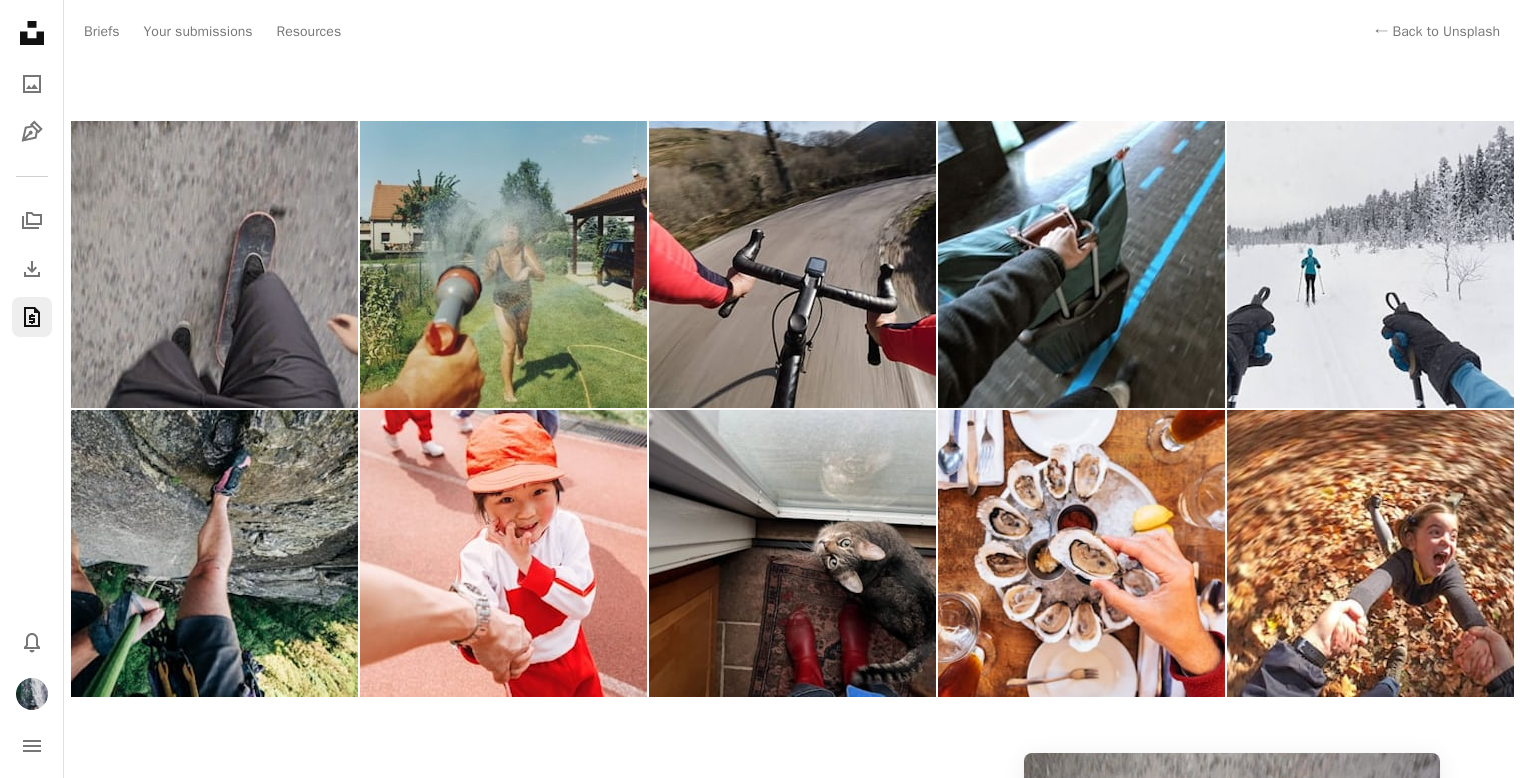 scroll, scrollTop: 156, scrollLeft: 0, axis: vertical 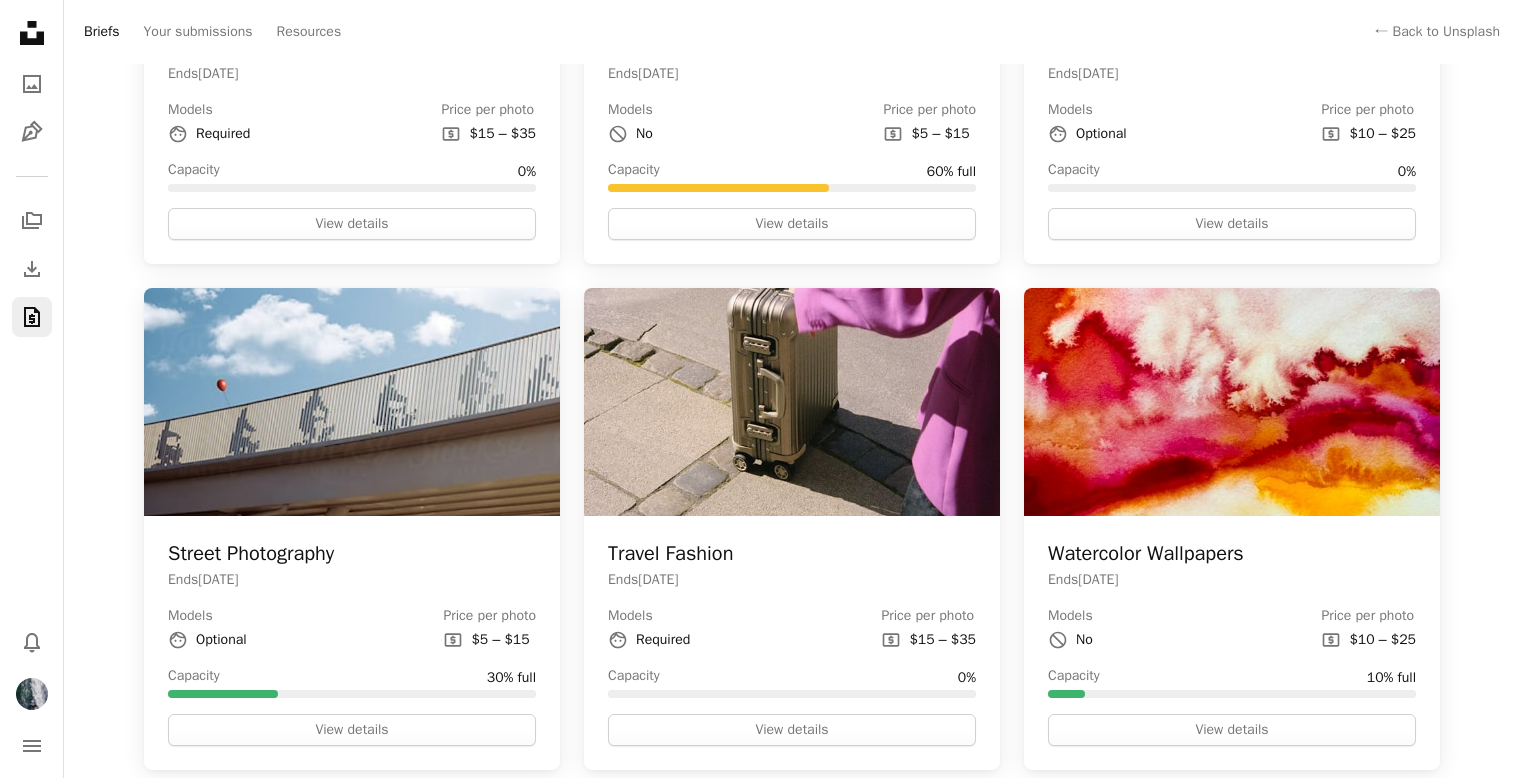 click 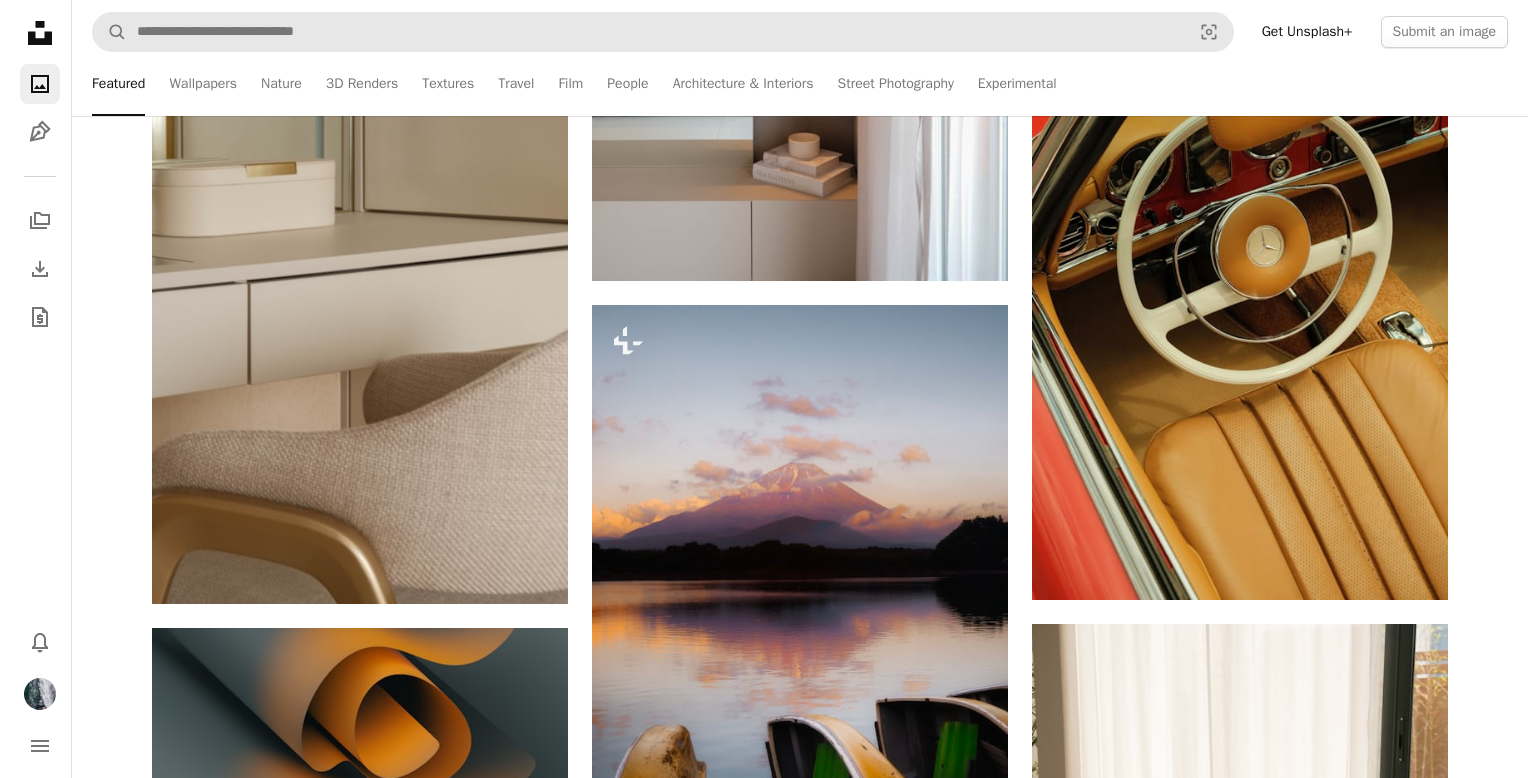 scroll, scrollTop: 0, scrollLeft: 0, axis: both 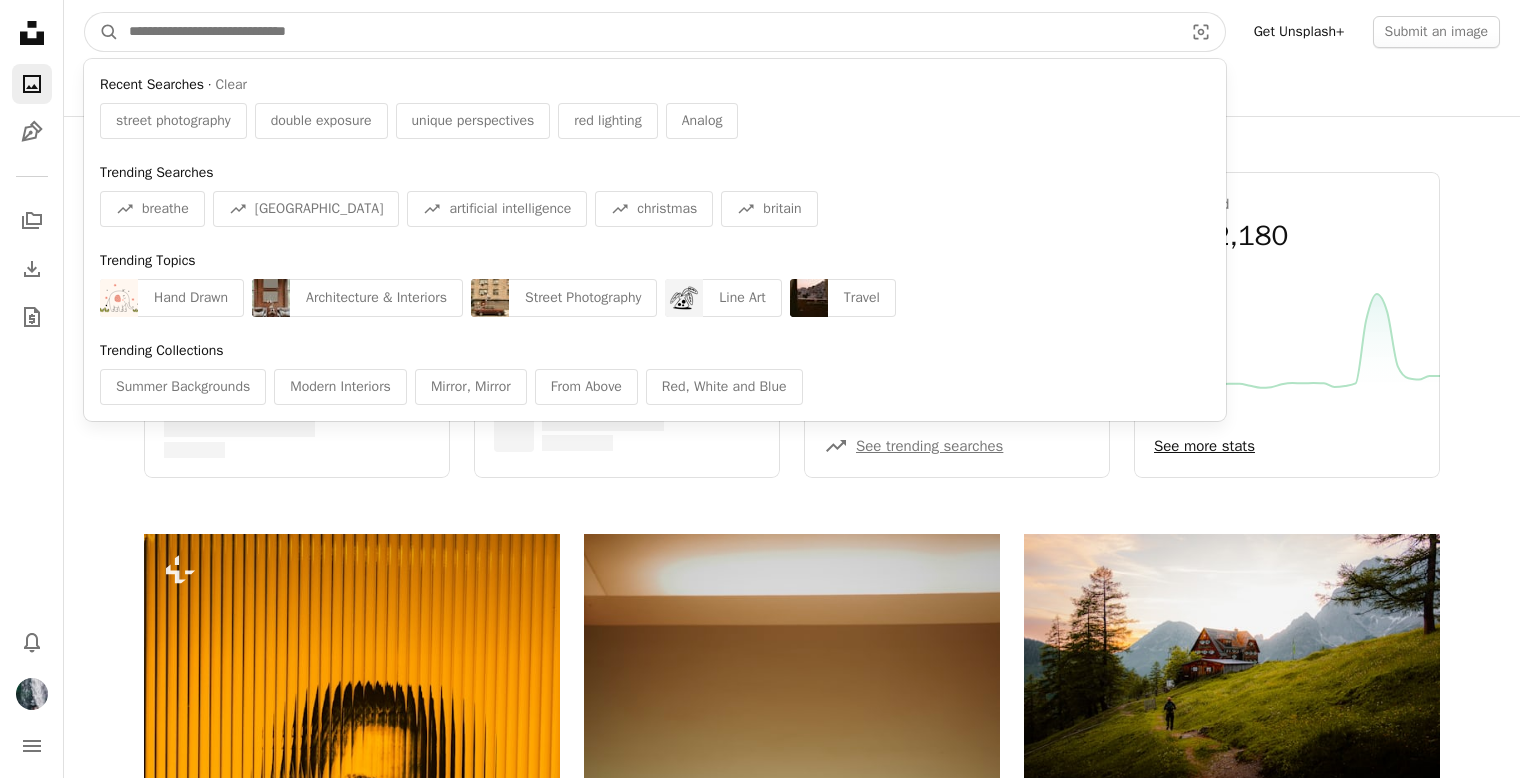 click at bounding box center (648, 32) 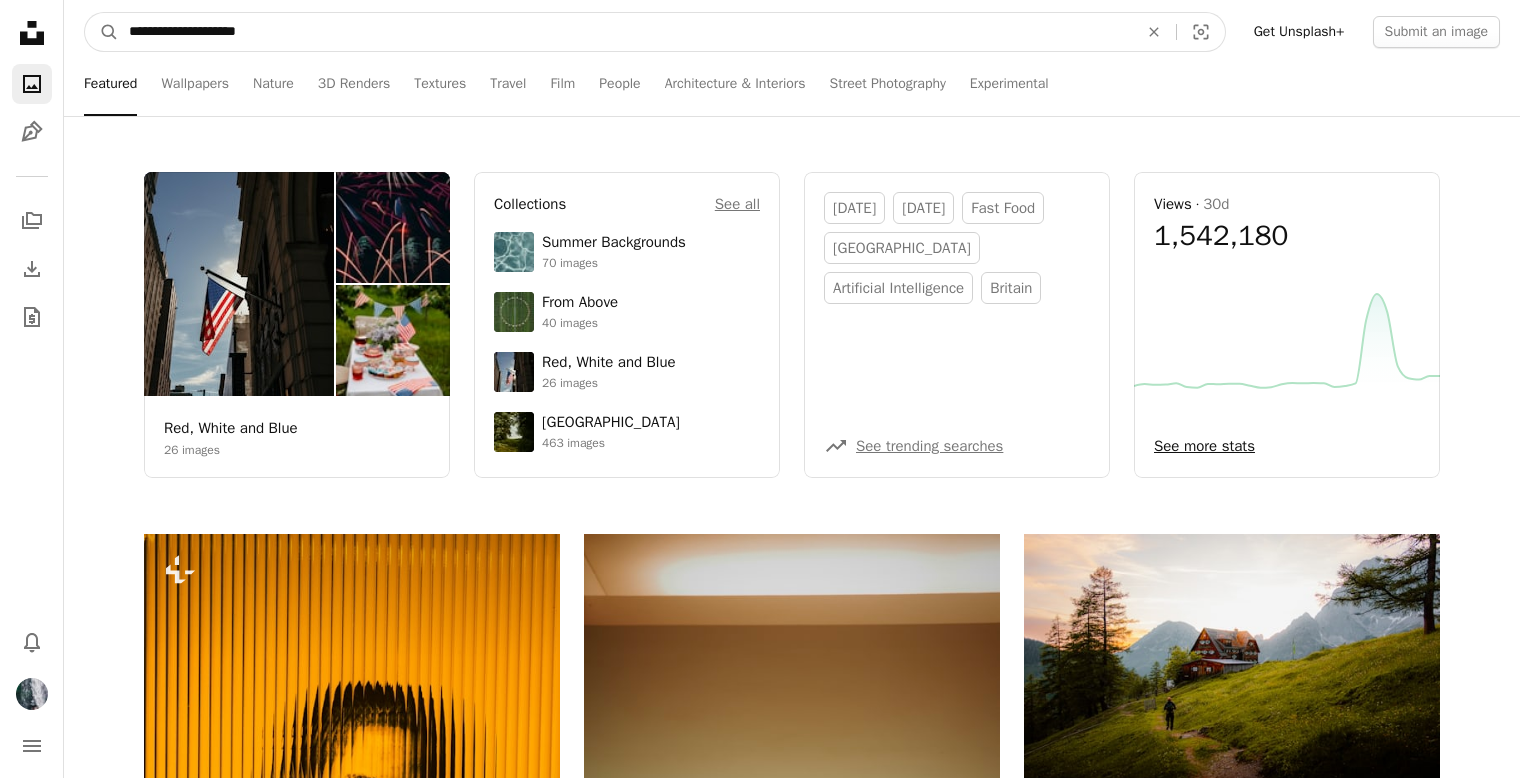 type on "**********" 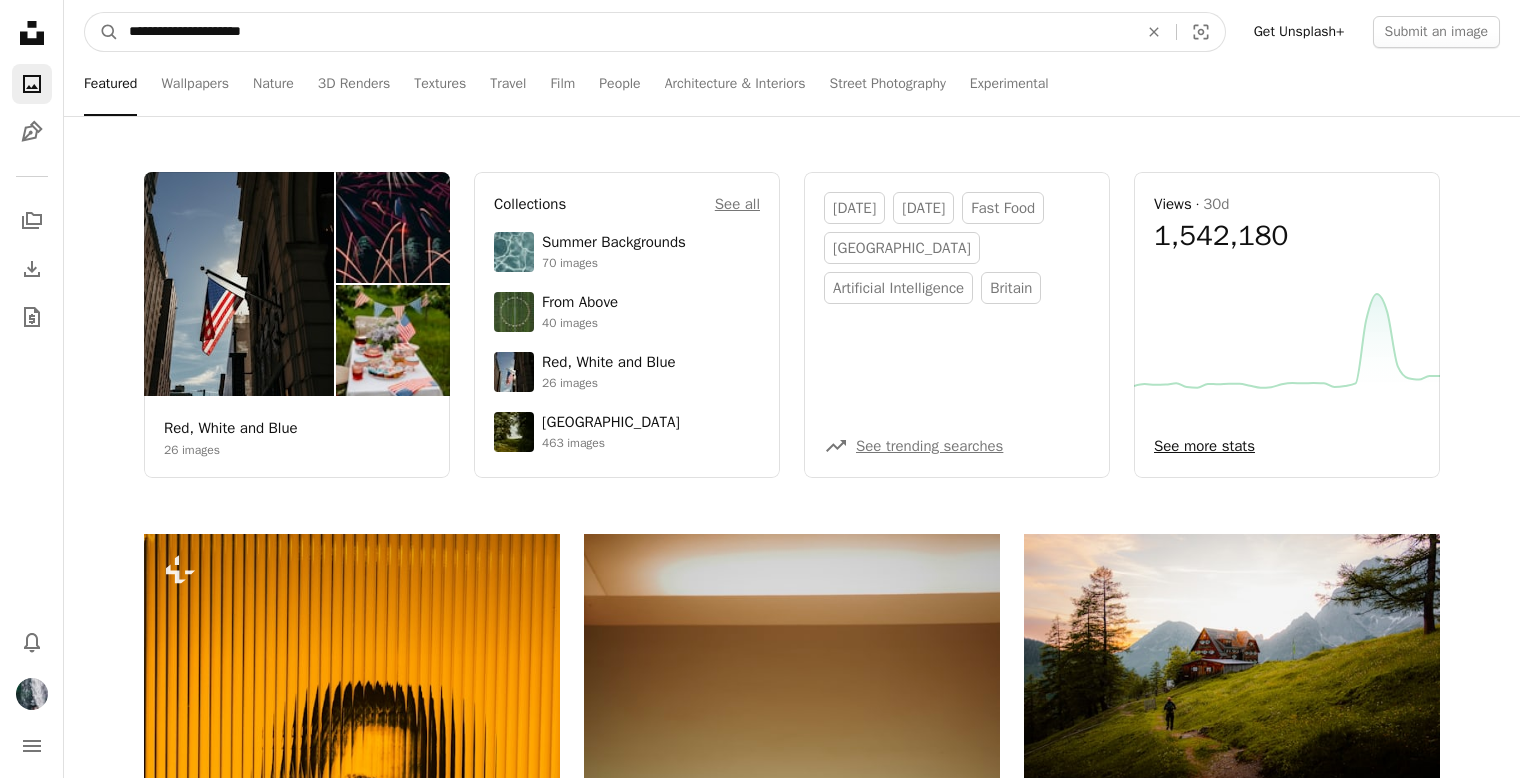 click on "A magnifying glass" at bounding box center (102, 32) 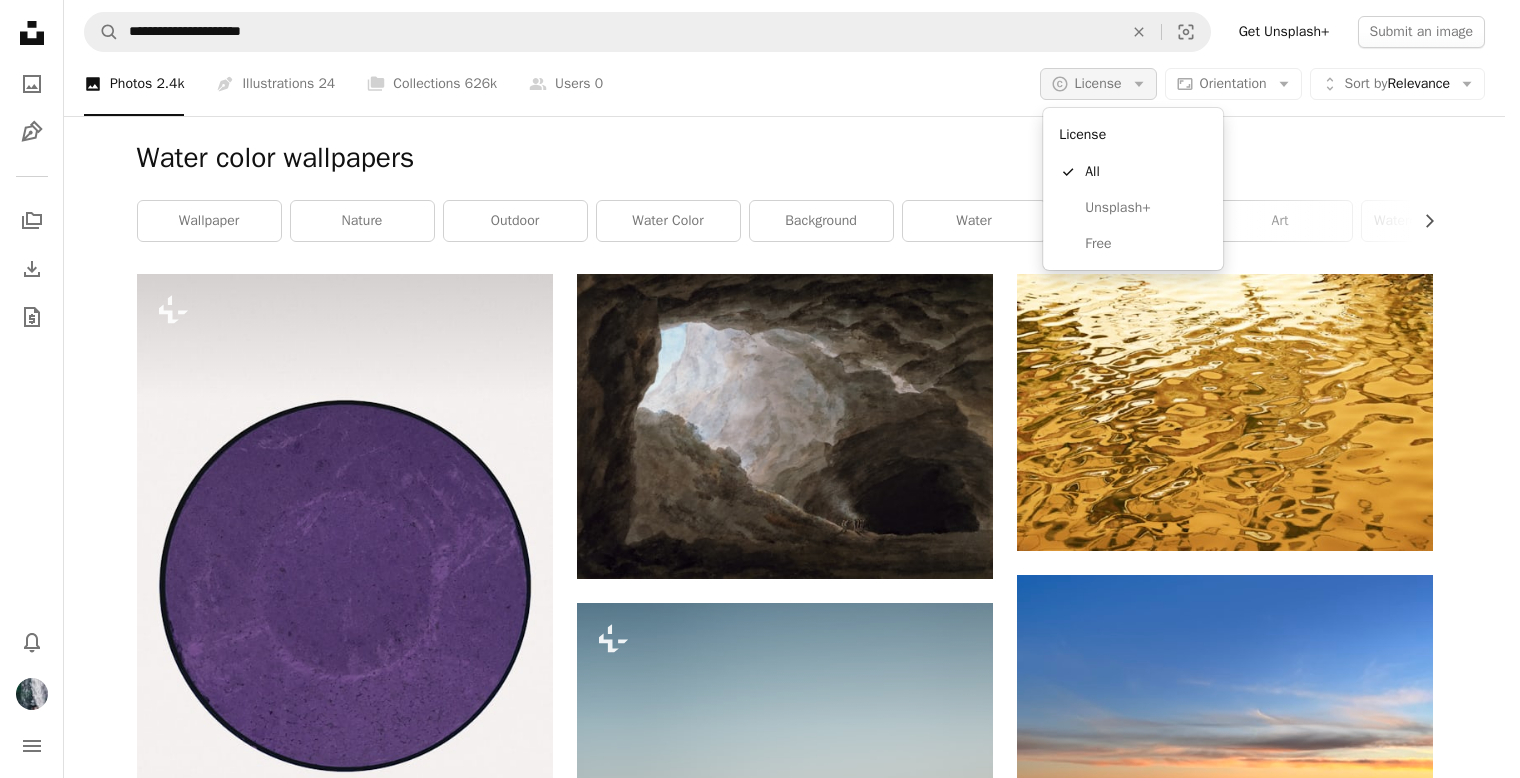 scroll, scrollTop: 0, scrollLeft: 0, axis: both 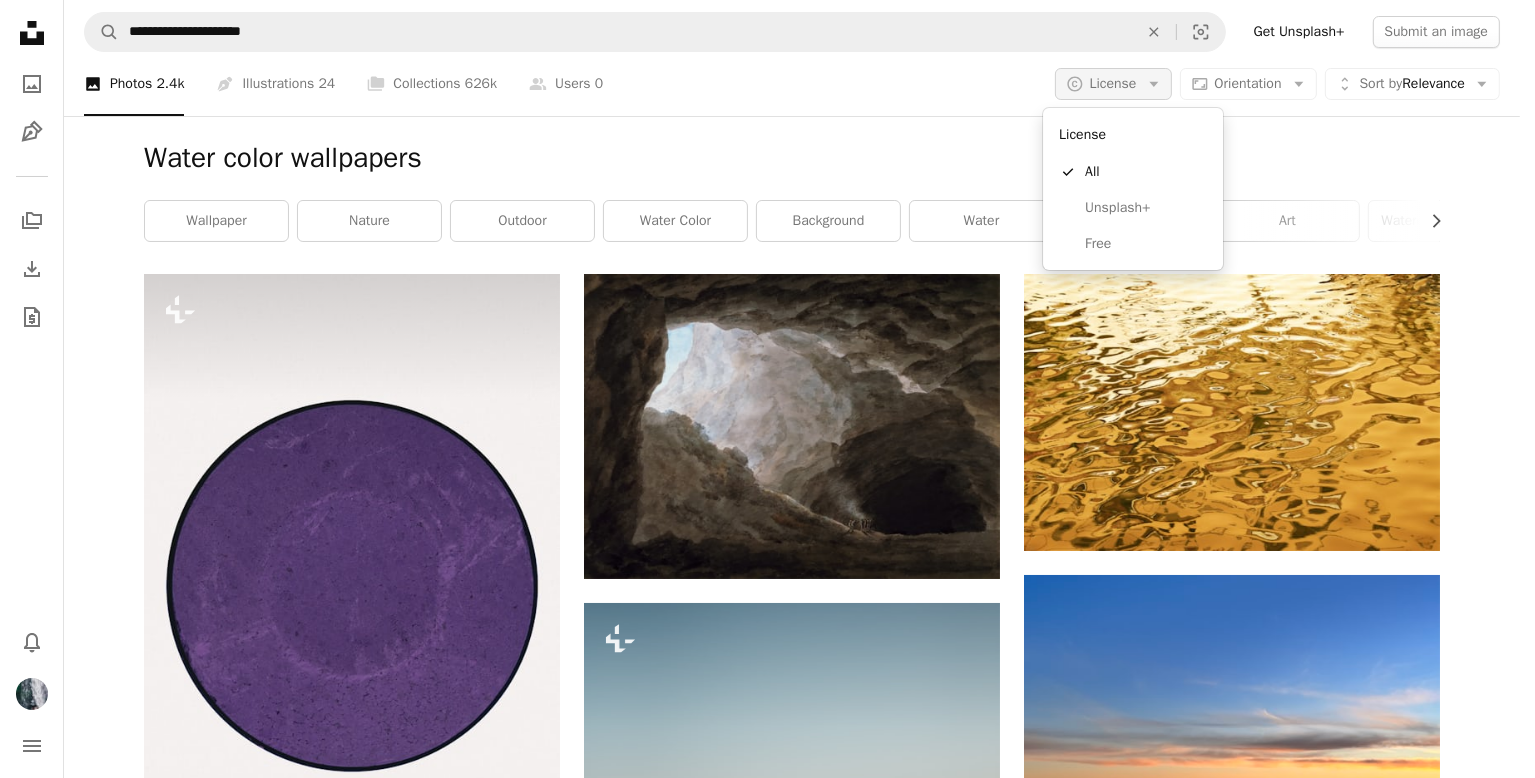 click on "Arrow down" 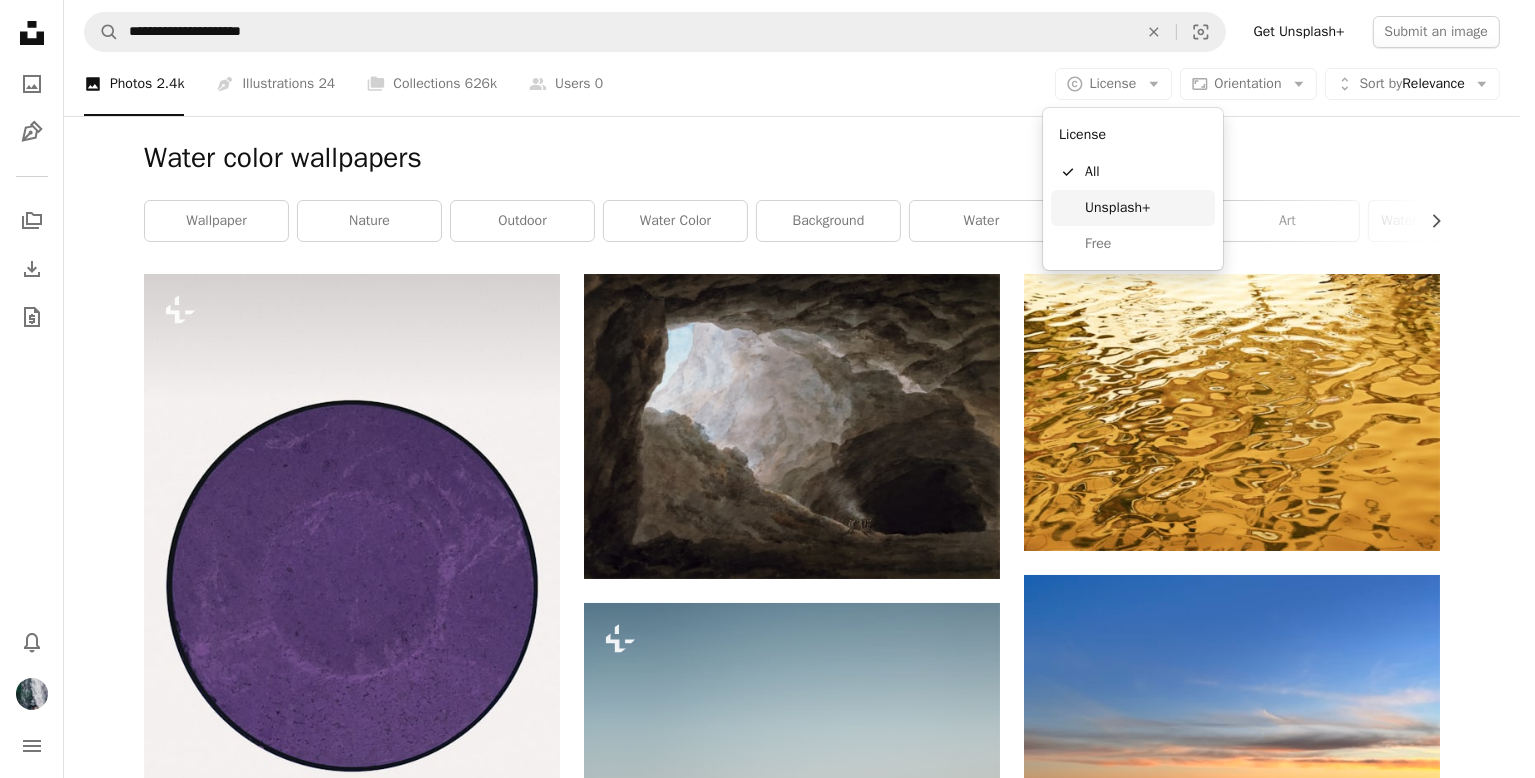 click on "Unsplash+" at bounding box center (1133, 208) 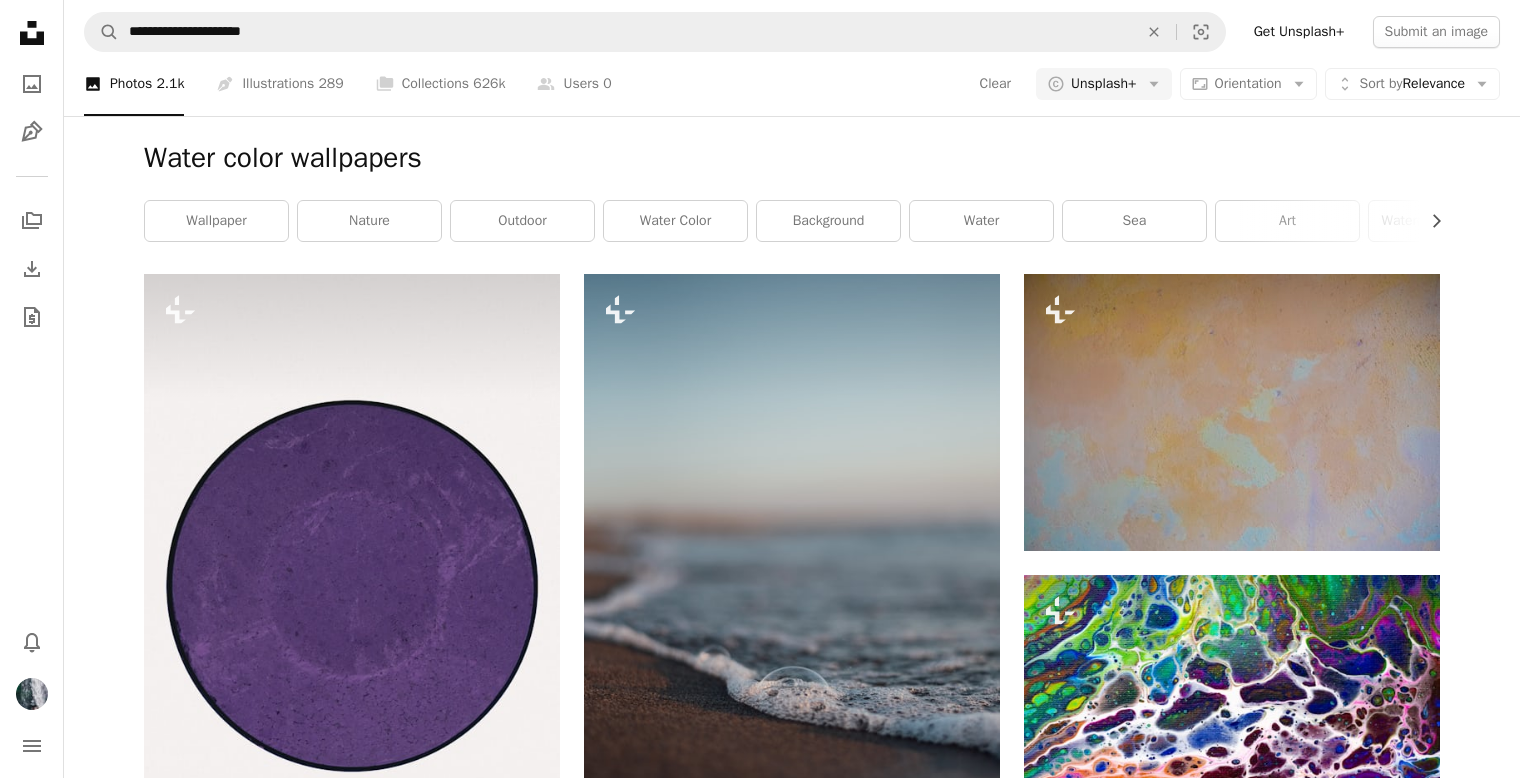 scroll, scrollTop: 0, scrollLeft: 0, axis: both 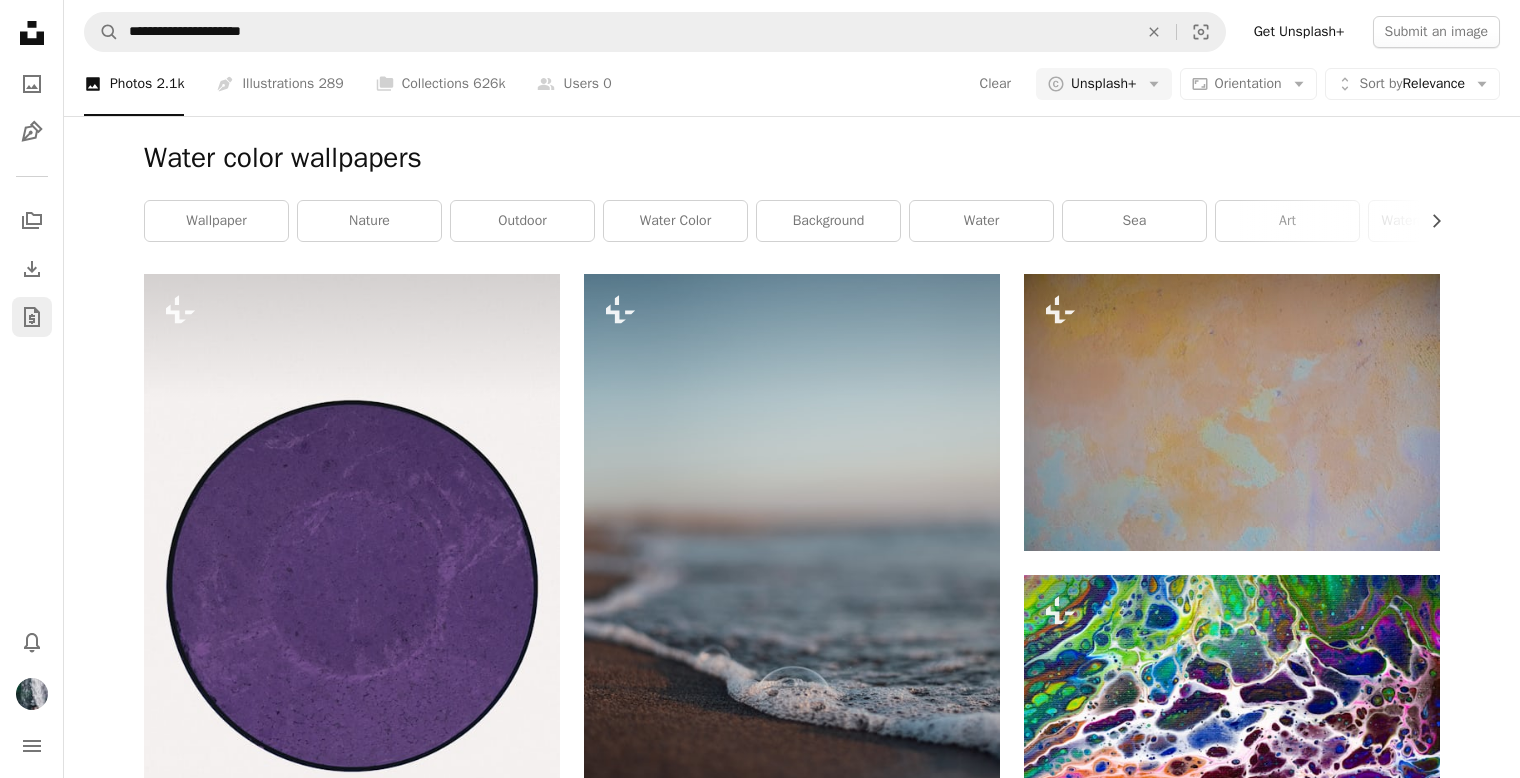 click on "Document with a dollar sign" at bounding box center [32, 317] 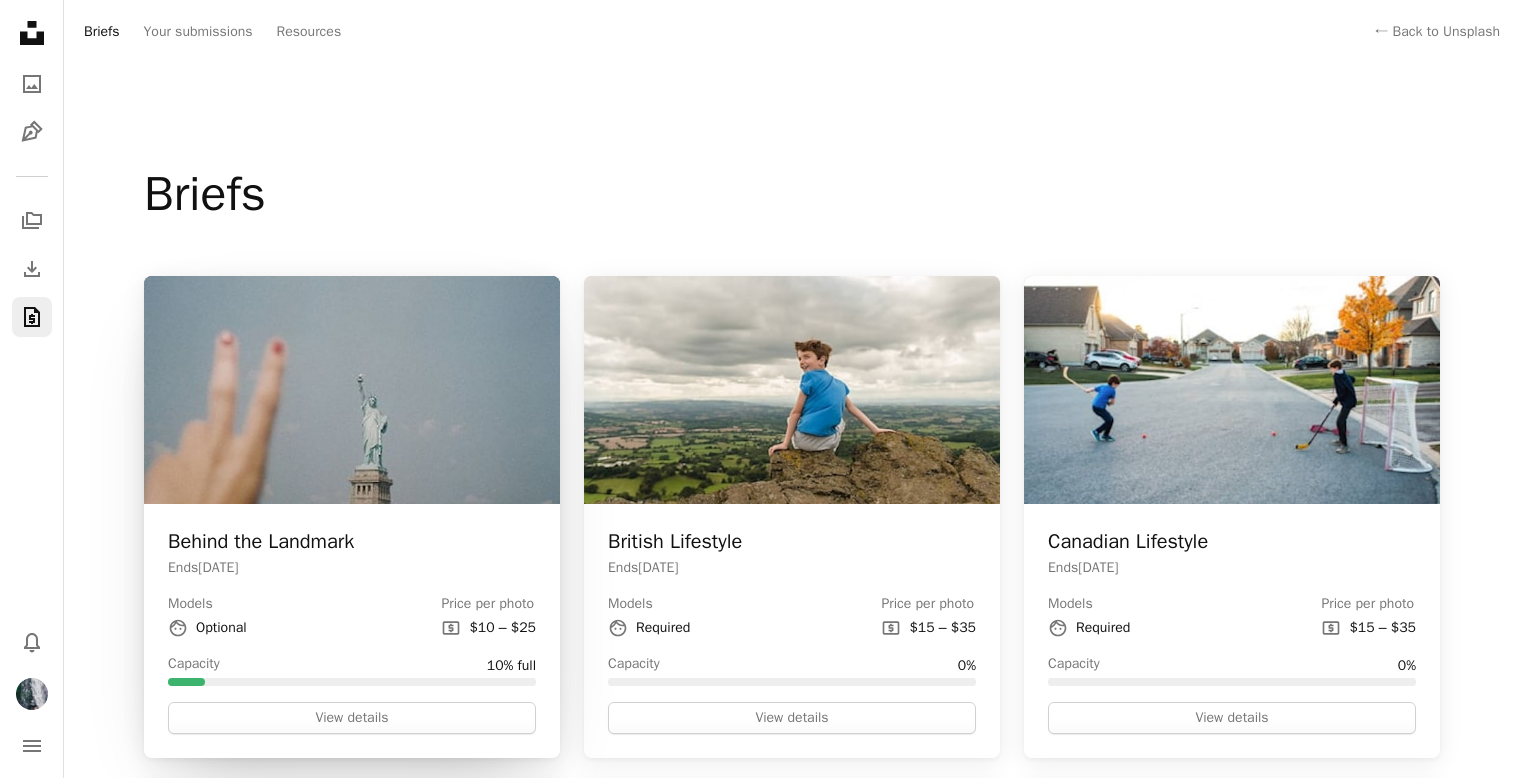 scroll, scrollTop: 1600, scrollLeft: 0, axis: vertical 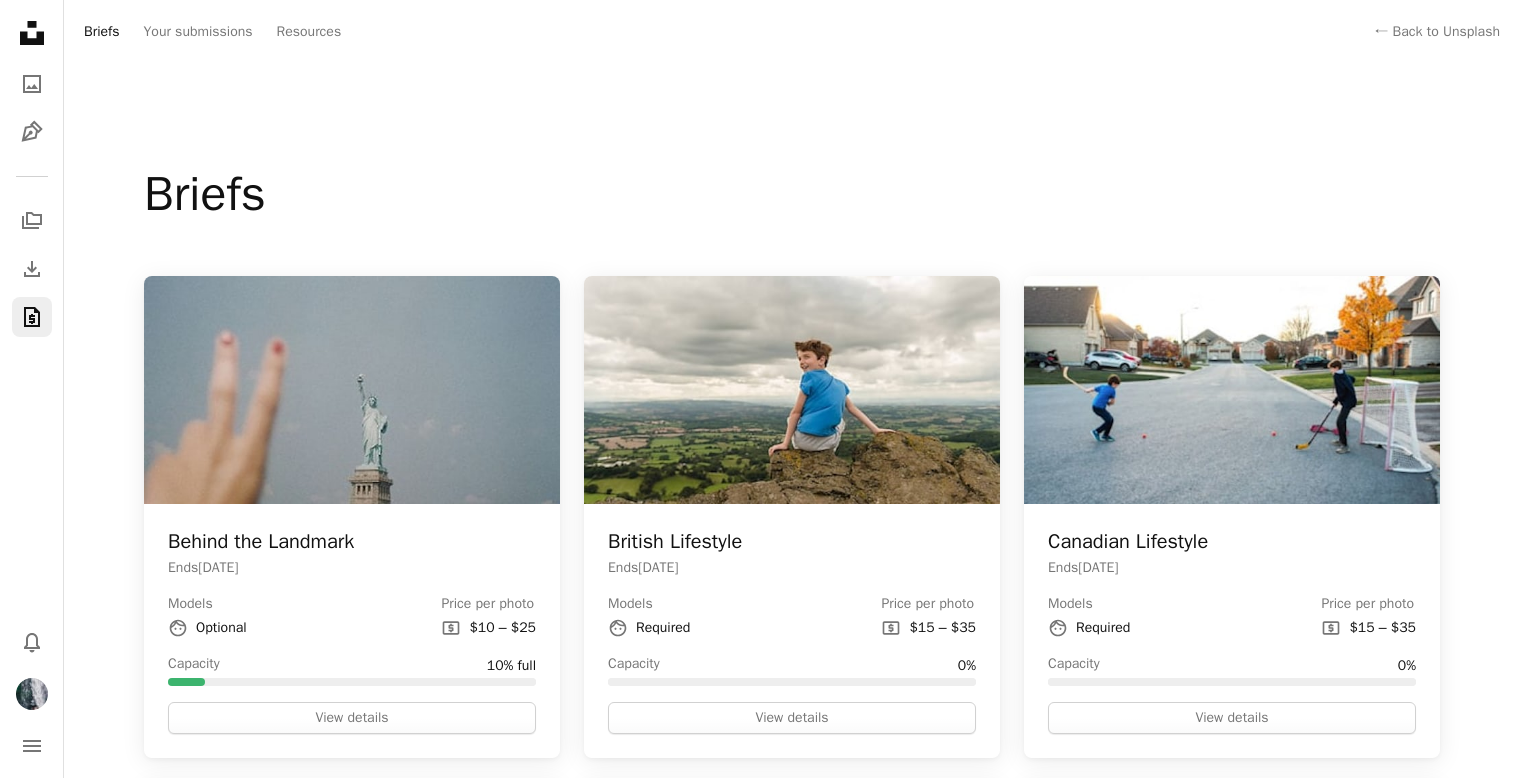 click on "View details" at bounding box center (792, 2237) 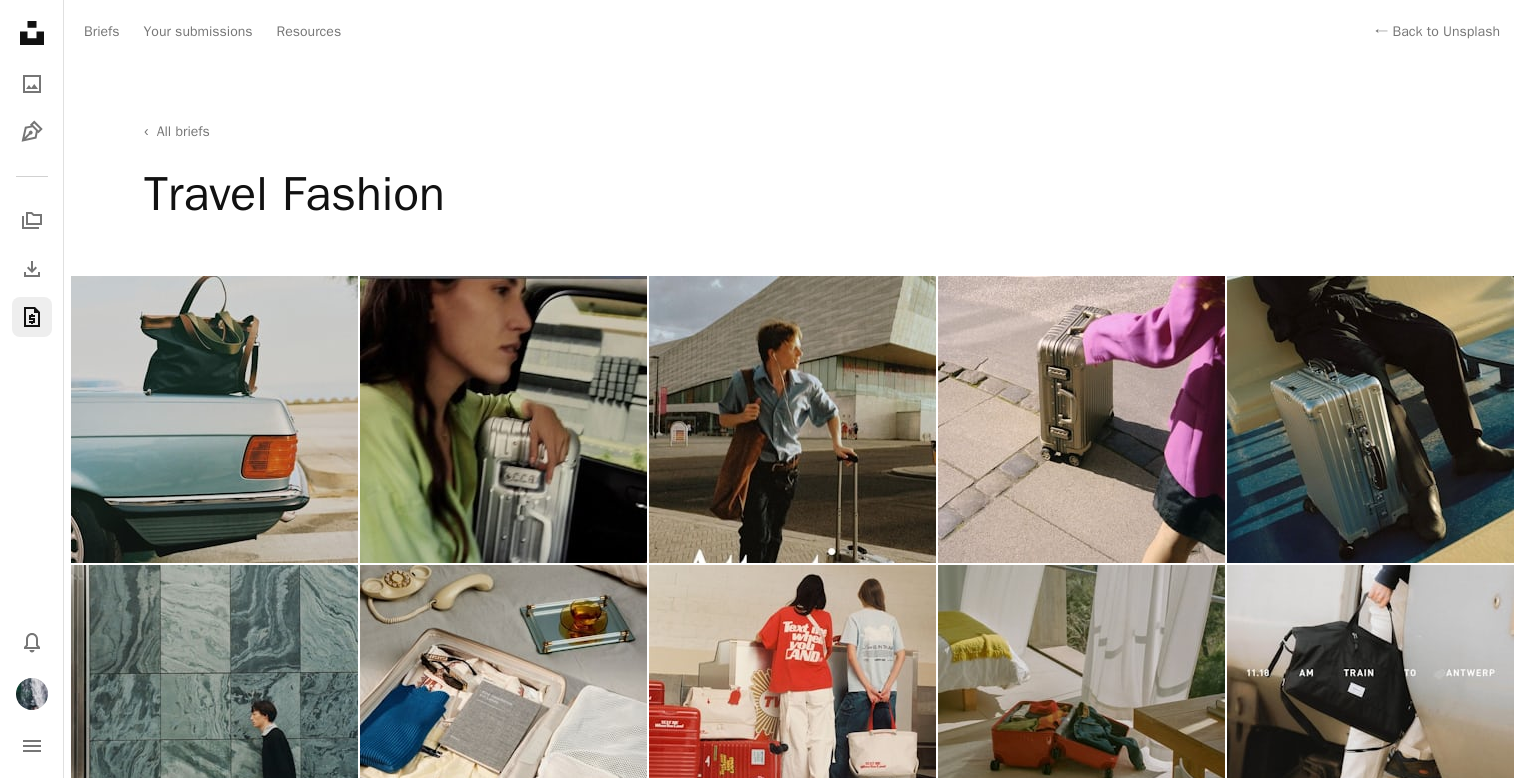 scroll, scrollTop: 608, scrollLeft: 0, axis: vertical 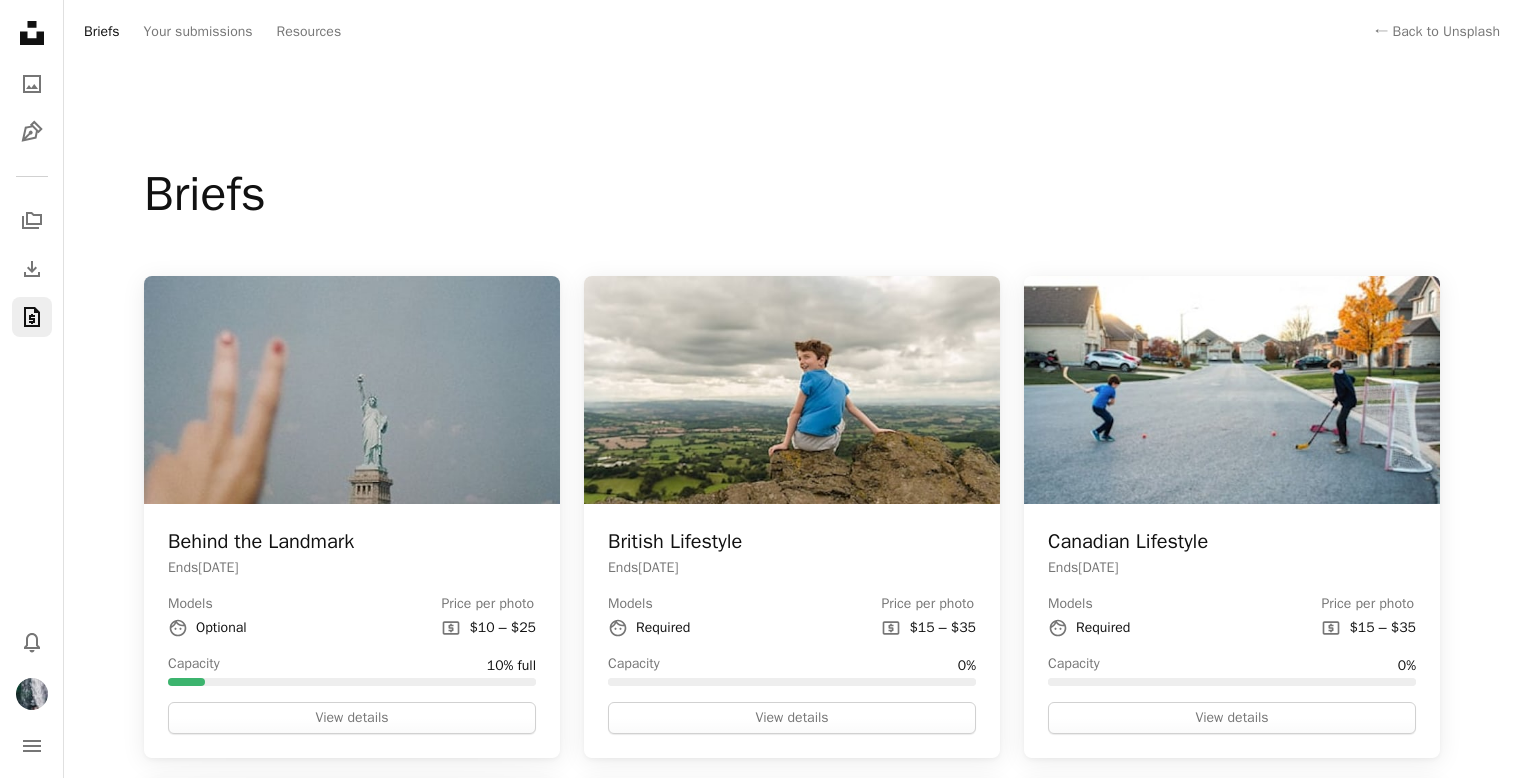 click on "View details" at bounding box center (352, 1225) 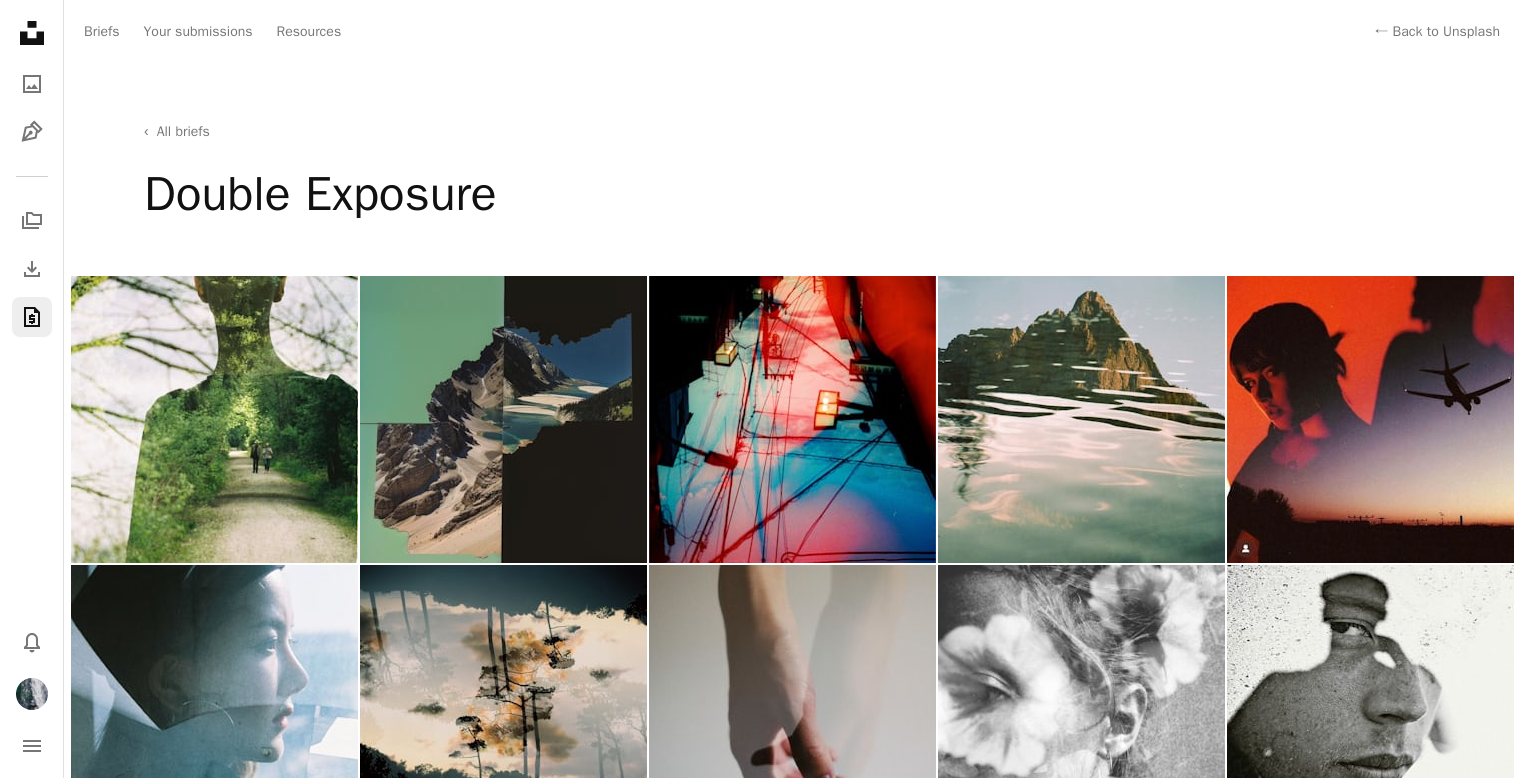 scroll, scrollTop: 304, scrollLeft: 0, axis: vertical 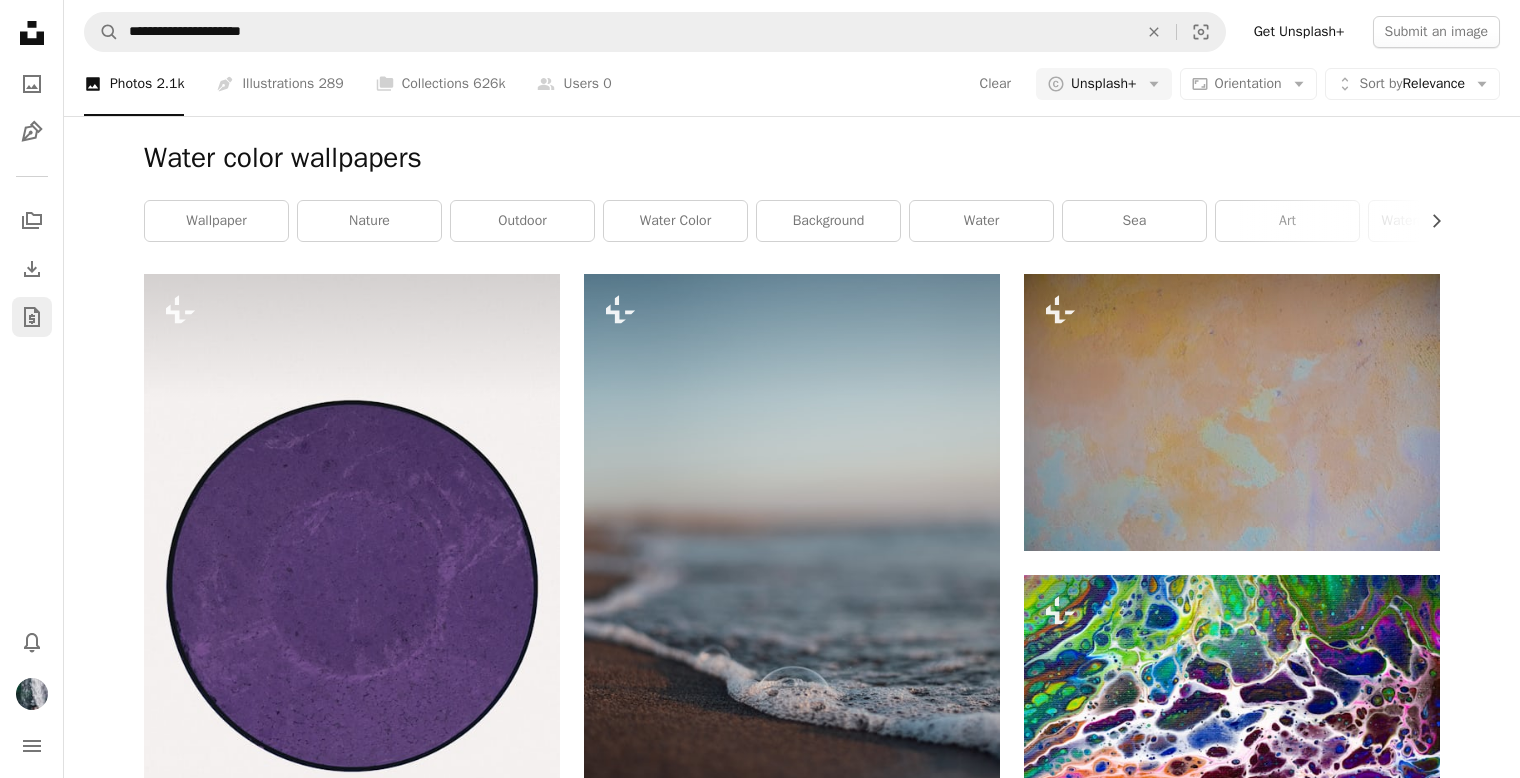 click on "Document with a dollar sign" at bounding box center (32, 317) 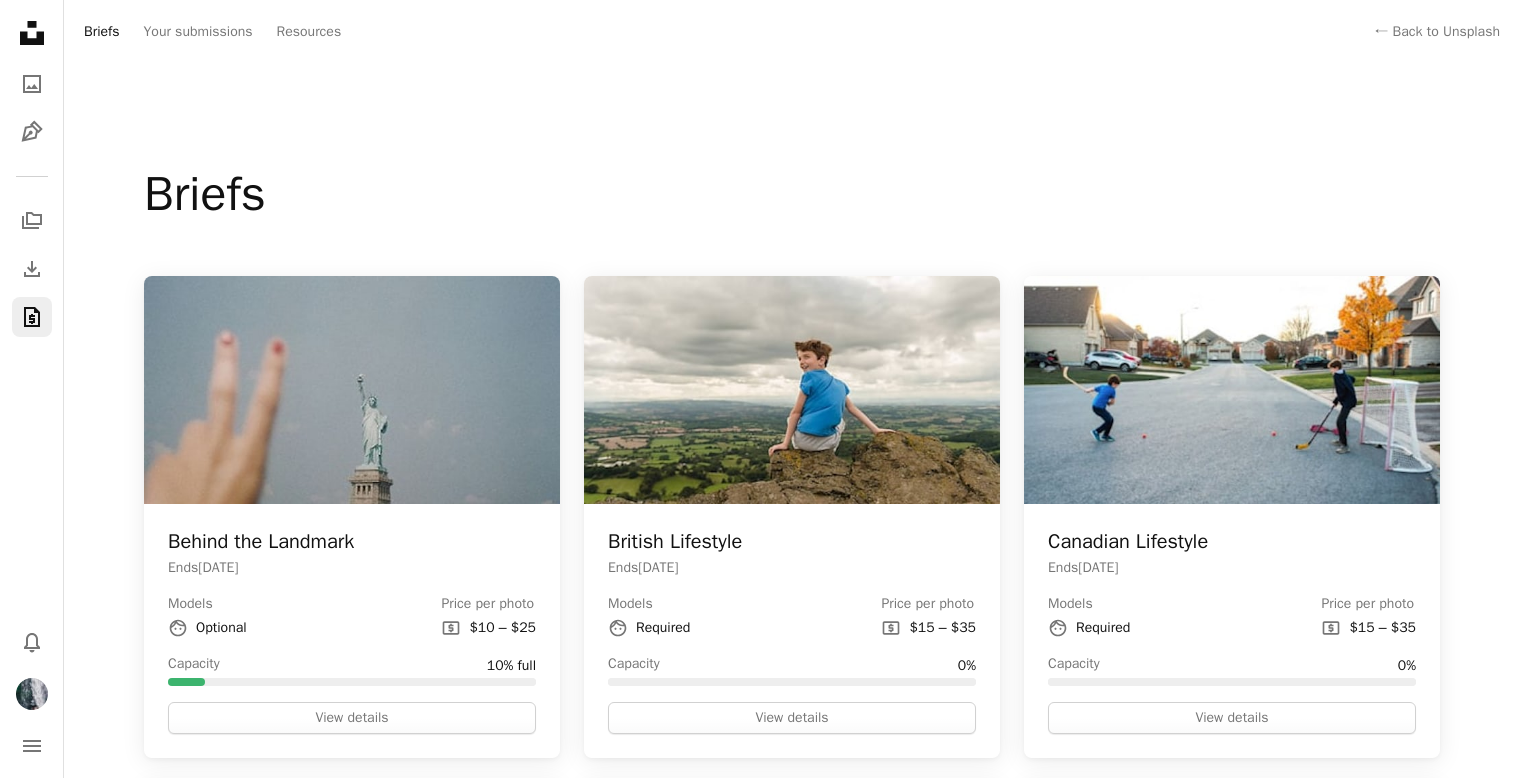 scroll, scrollTop: 144, scrollLeft: 0, axis: vertical 